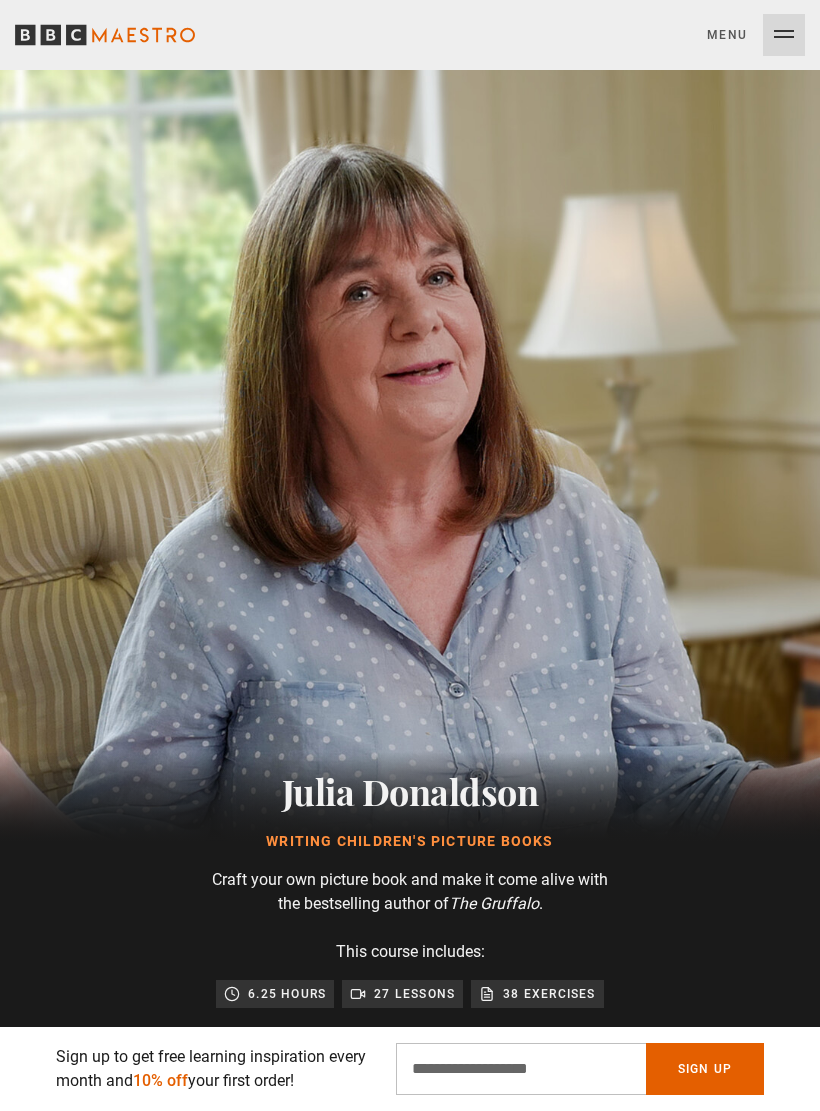 scroll, scrollTop: 256, scrollLeft: 0, axis: vertical 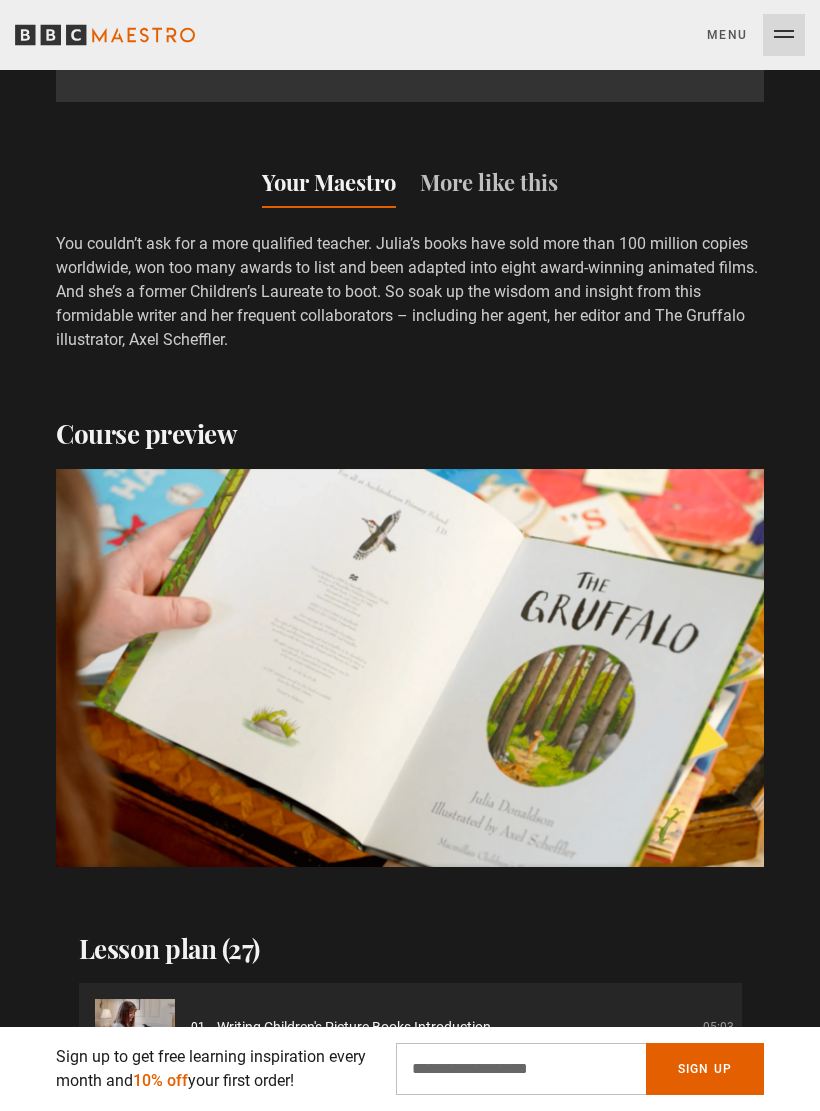 click on "Video Player is loading. Play Course overview for Writing Children's Picture Books with Julia Donaldson Watch preview 10s Skip Back 10 seconds Pause 10s Skip Forward 10 seconds Loaded :  100.00% Pause Mute Current Time  1:40 - Duration  1:41 1x Playback Rate 2x 1.5x 1x , selected 0.5x auto Quality 360p 720p 1080p 2160p Auto , selected Captions captions off , selected English  Captions This is a modal window.
Ready to get started?
Buy Course
Gift course
Restart" at bounding box center [410, 668] 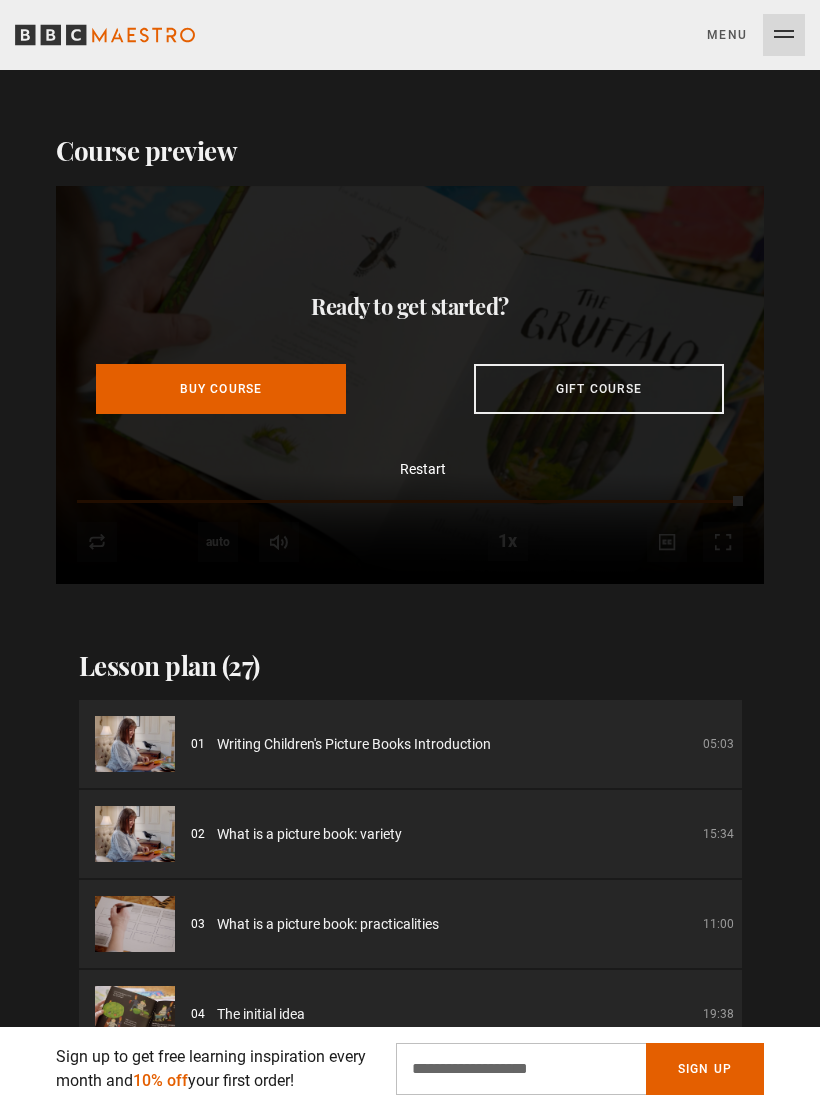 scroll, scrollTop: 2316, scrollLeft: 0, axis: vertical 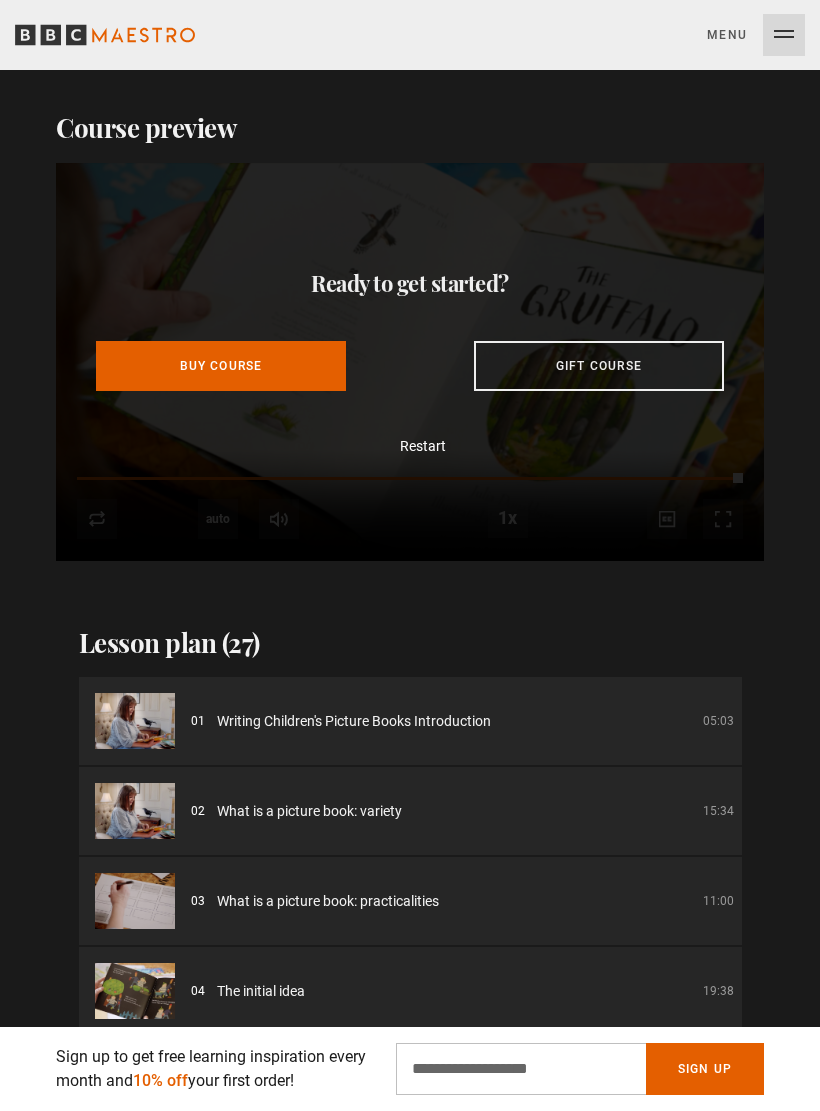 click on "Writing Children's Picture Books Introduction" at bounding box center (354, 721) 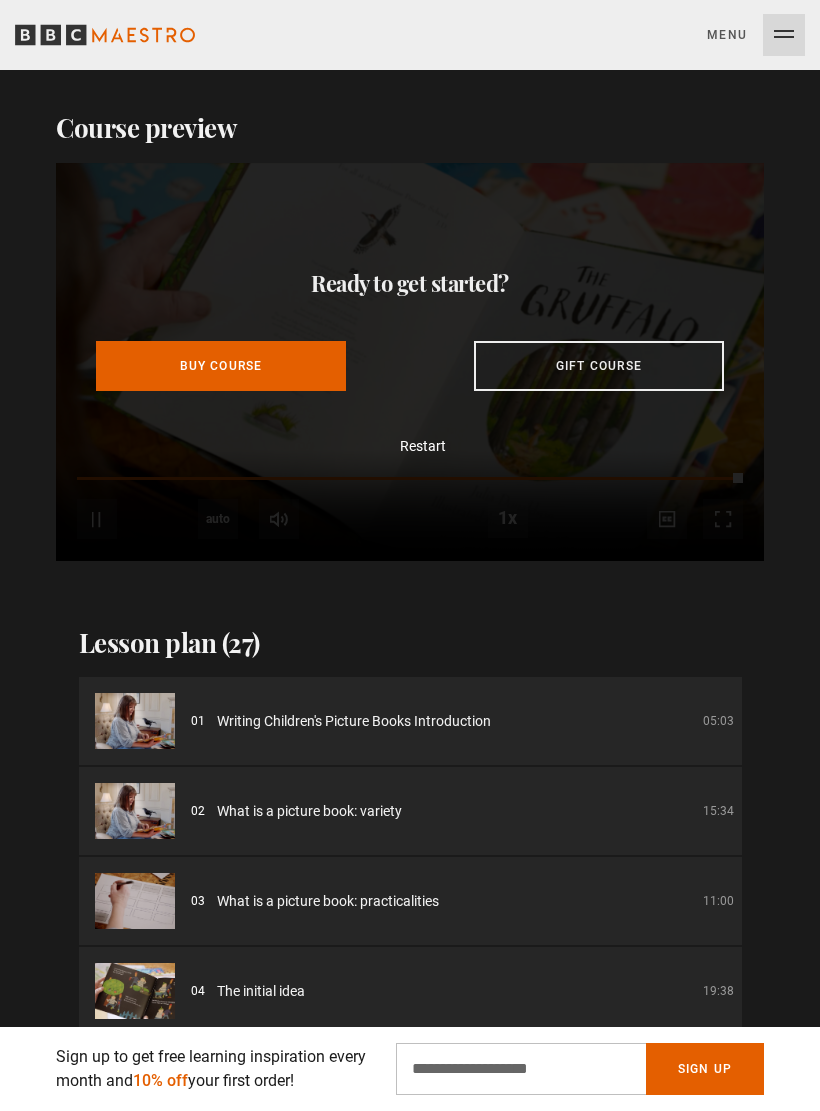 click on "Buy Course" at bounding box center (221, 366) 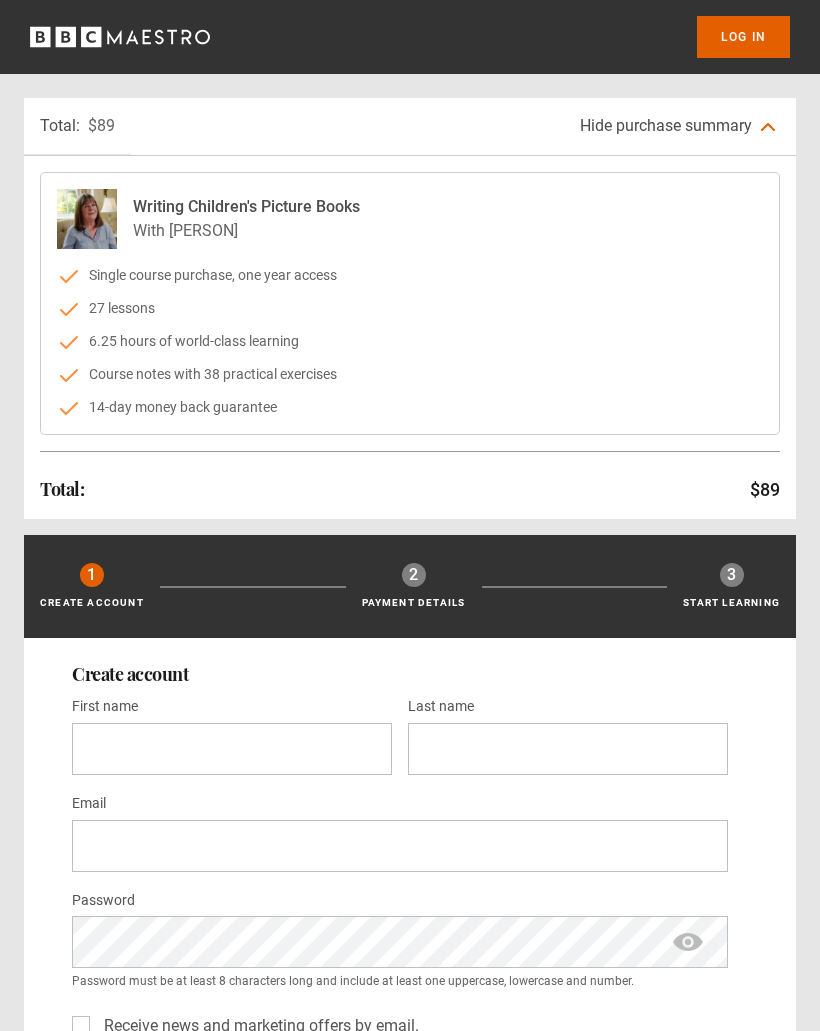 scroll, scrollTop: 0, scrollLeft: 0, axis: both 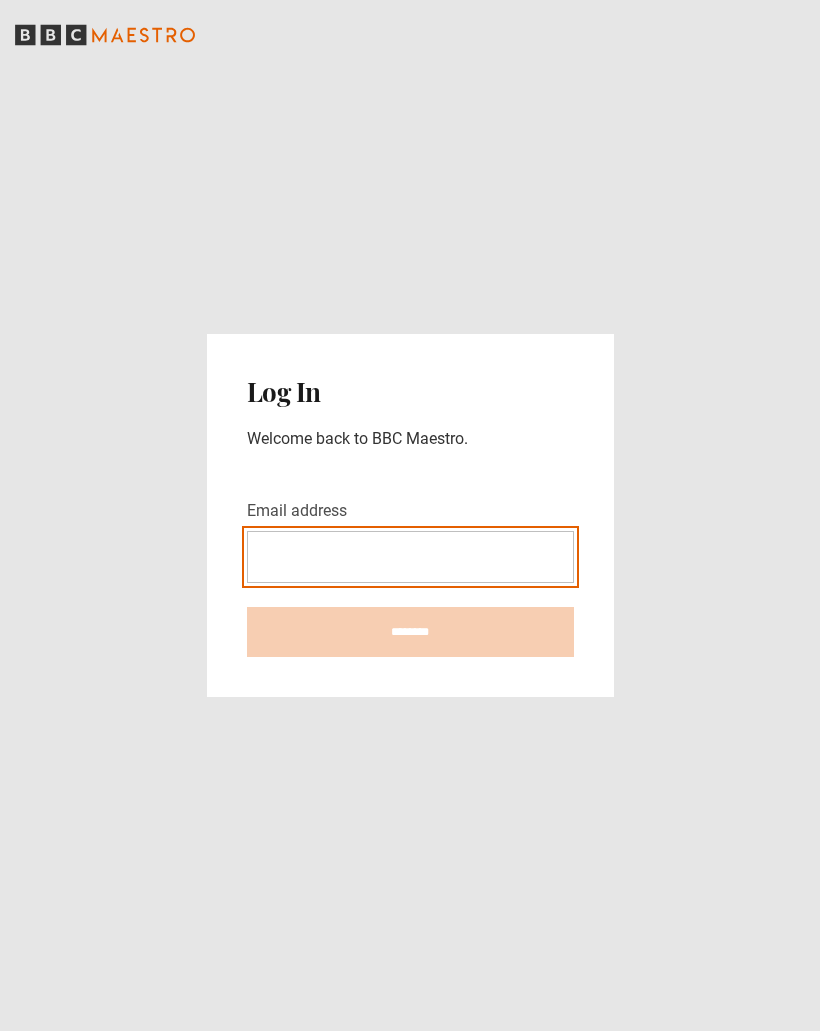click on "Email address" at bounding box center [410, 557] 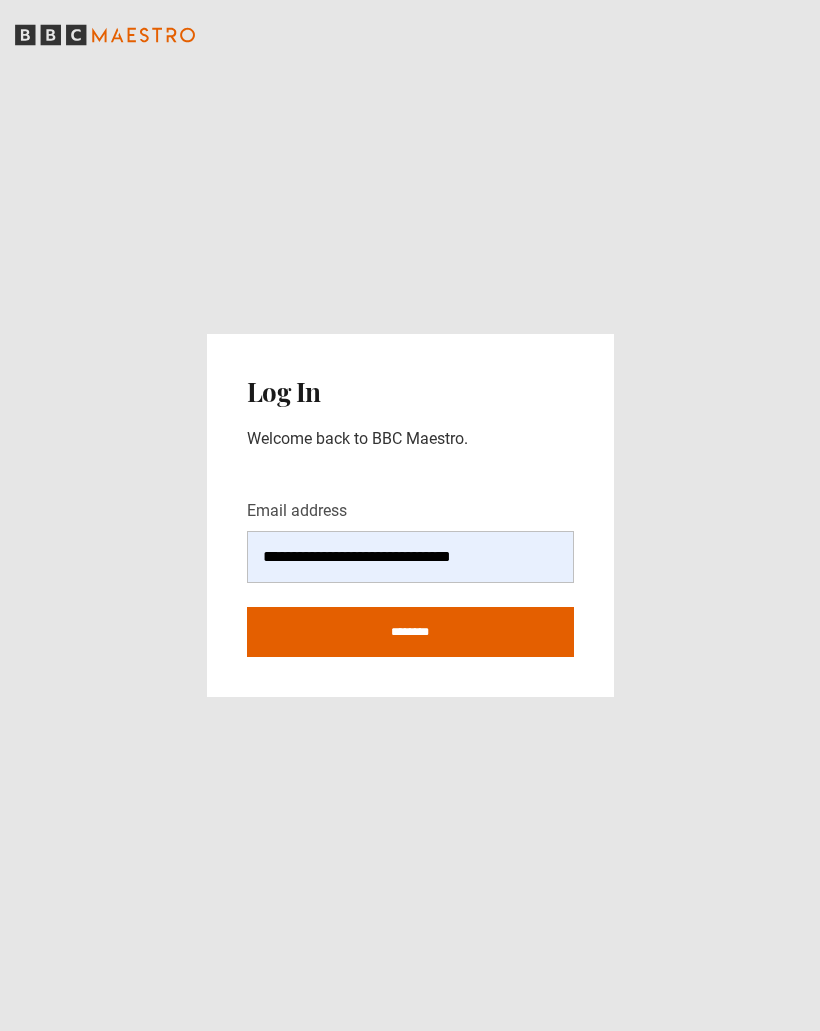 click on "********" at bounding box center [410, 632] 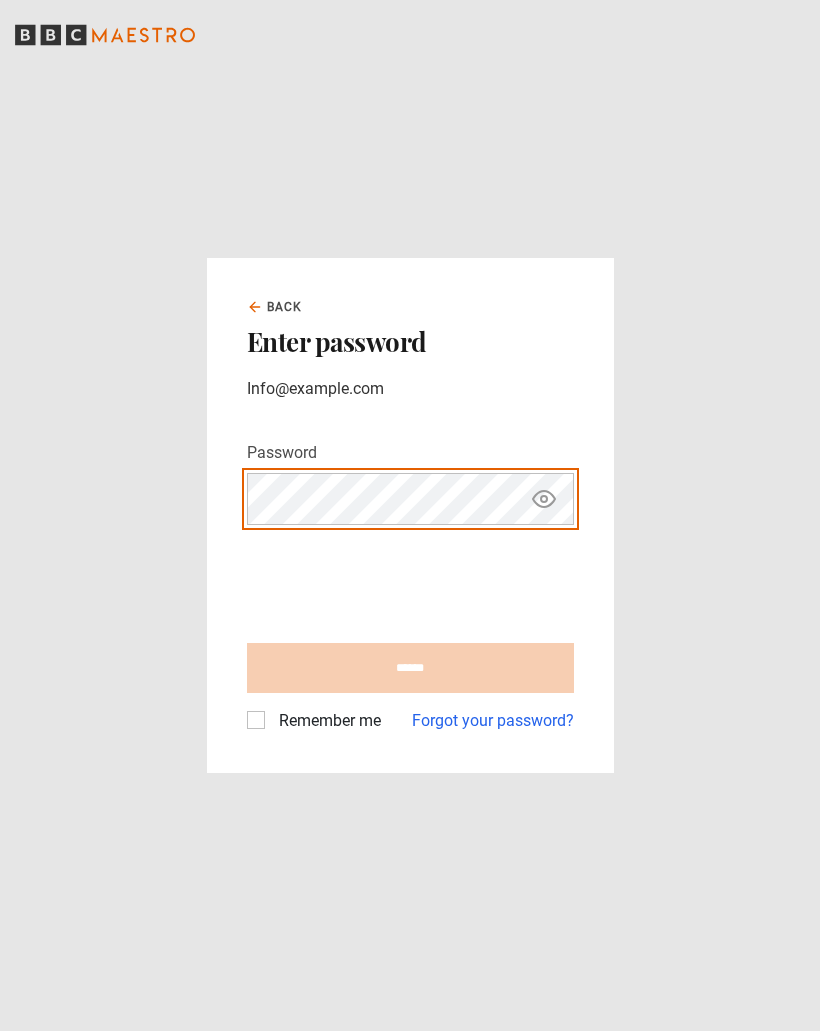 scroll, scrollTop: 0, scrollLeft: 0, axis: both 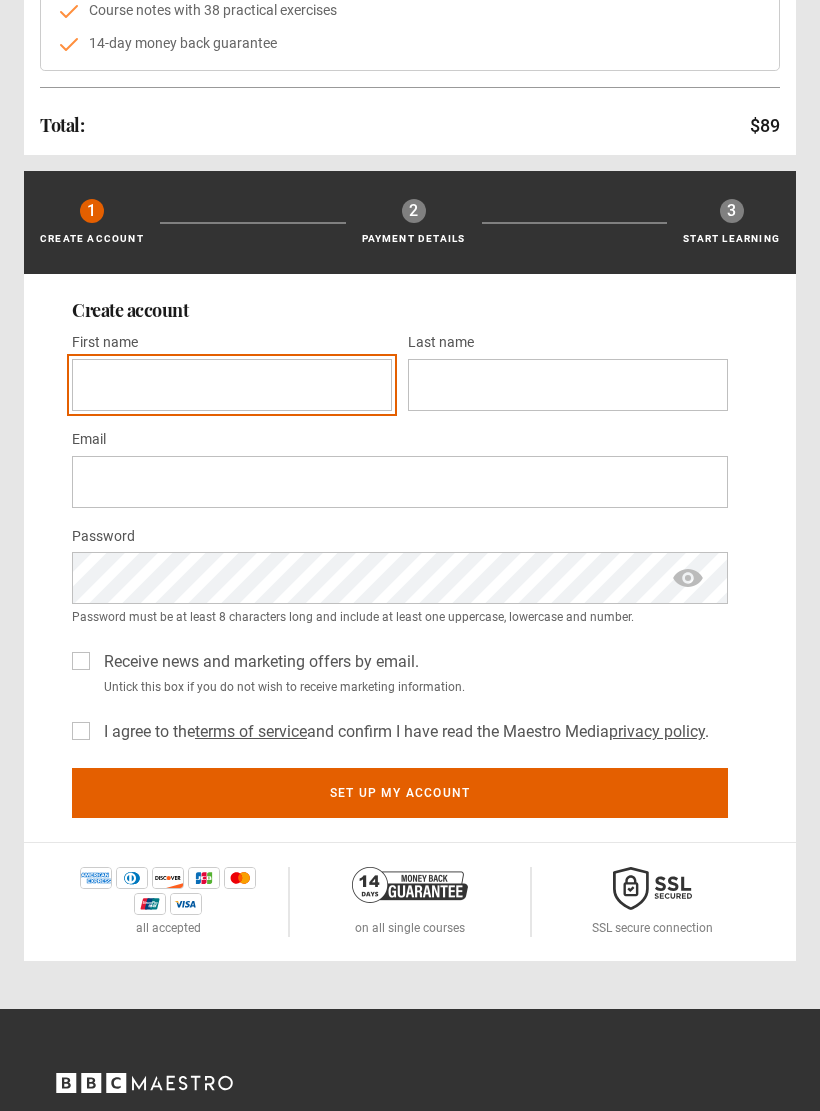 click on "First name  *" at bounding box center [232, 386] 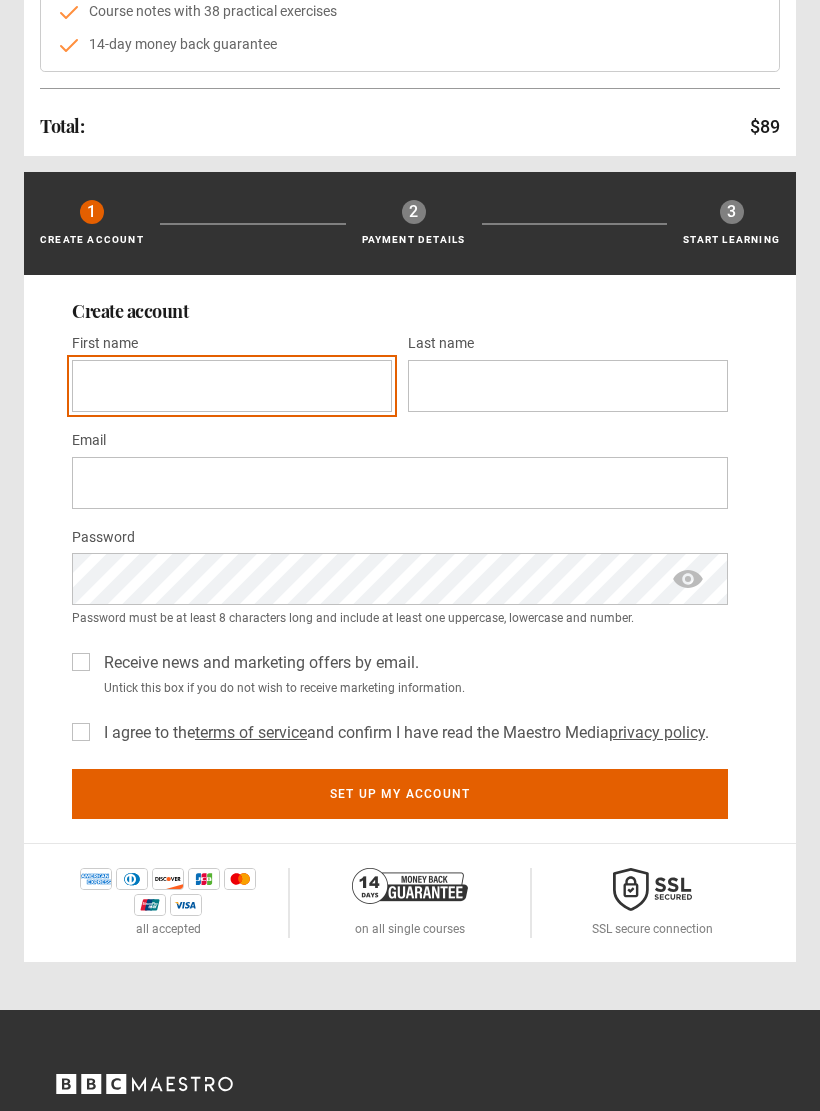 type on "*****" 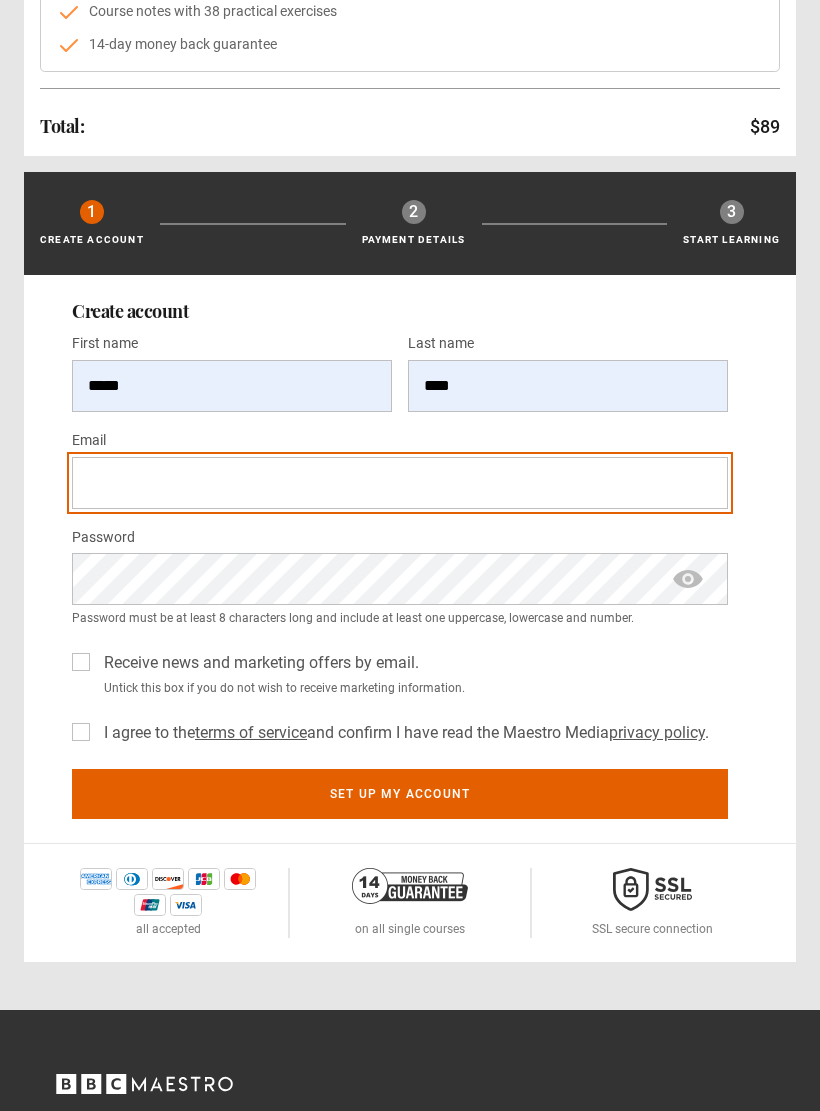 type on "**********" 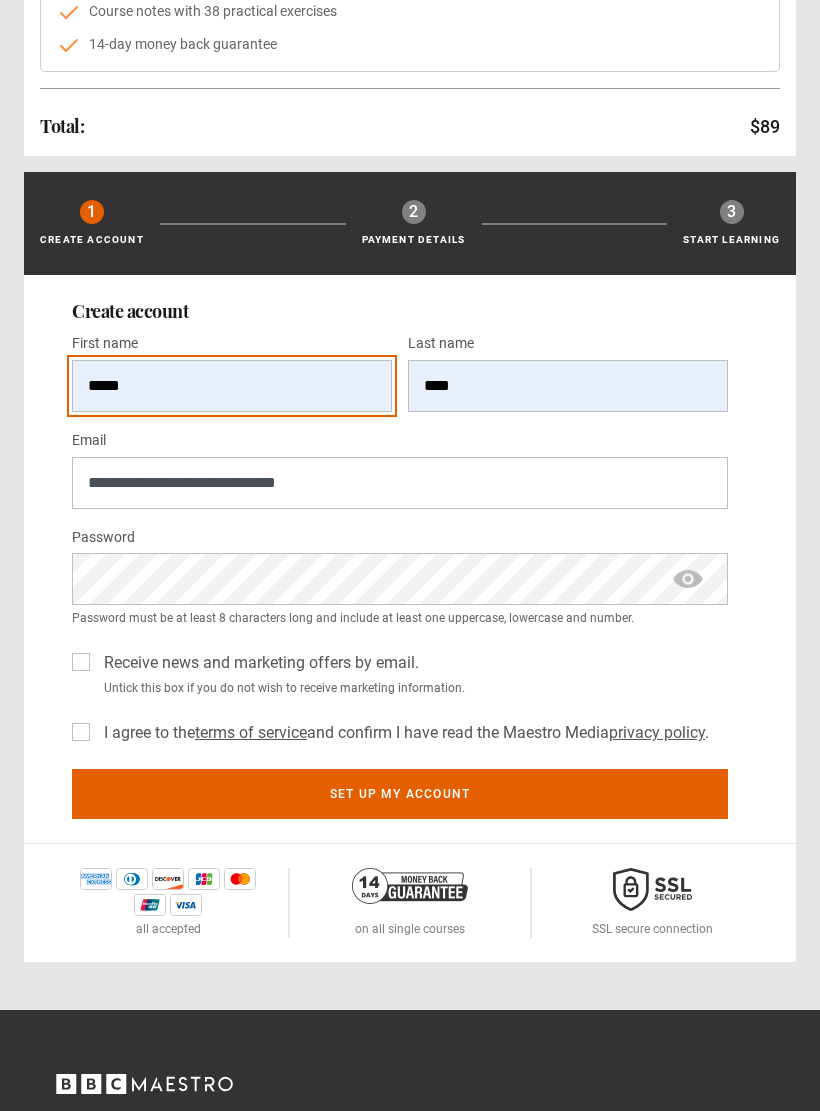 scroll, scrollTop: 364, scrollLeft: 0, axis: vertical 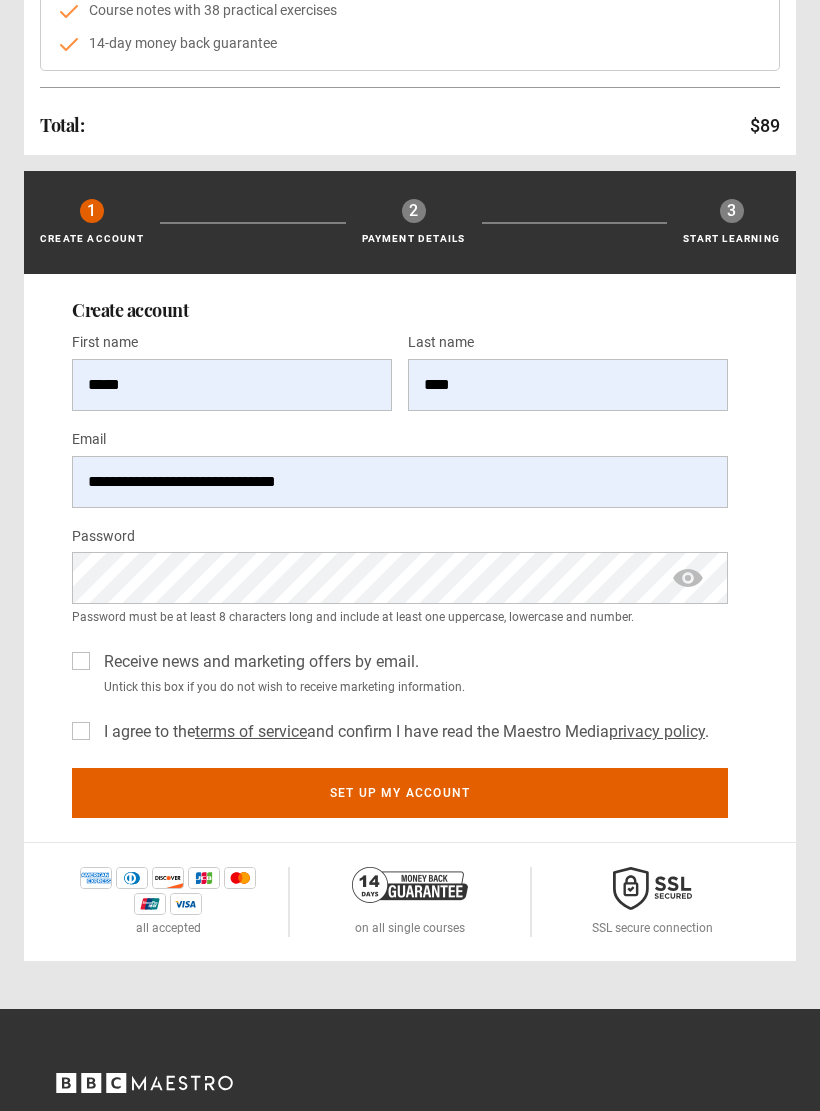 click on "I agree to the  terms of service  and confirm I have read the Maestro Media  privacy policy ." at bounding box center (402, 732) 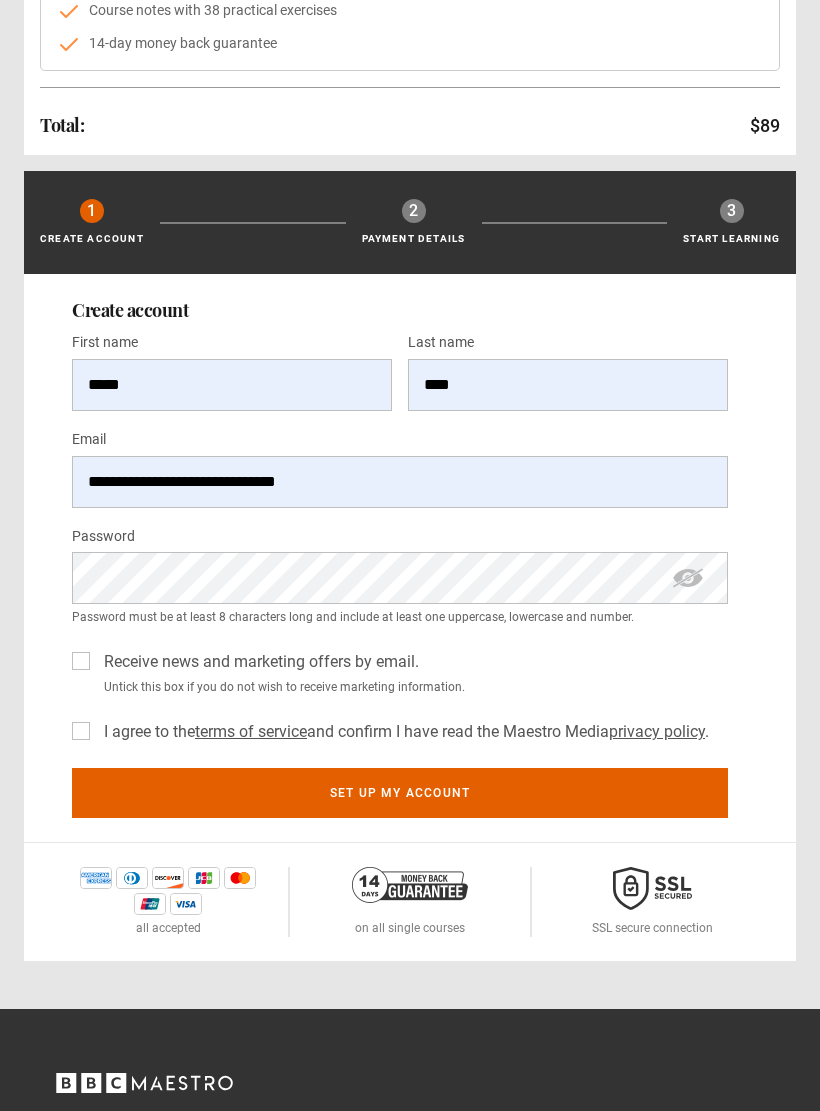 click on "Set up my account" at bounding box center (400, 793) 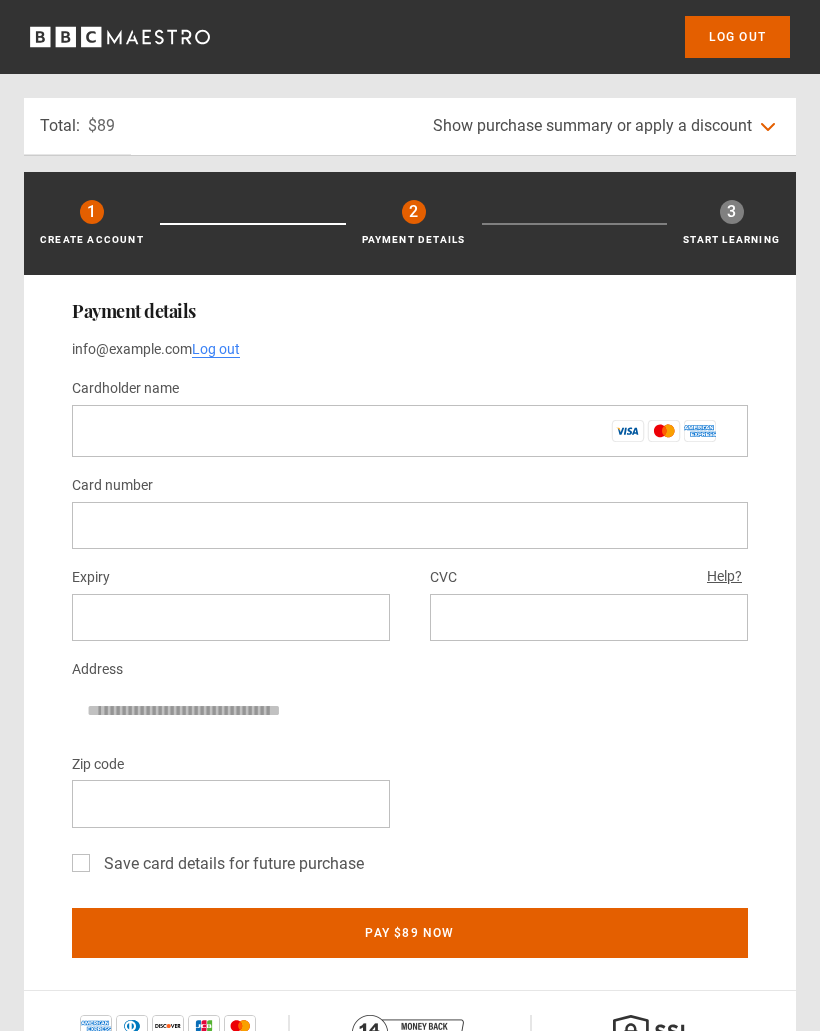 scroll, scrollTop: 0, scrollLeft: 0, axis: both 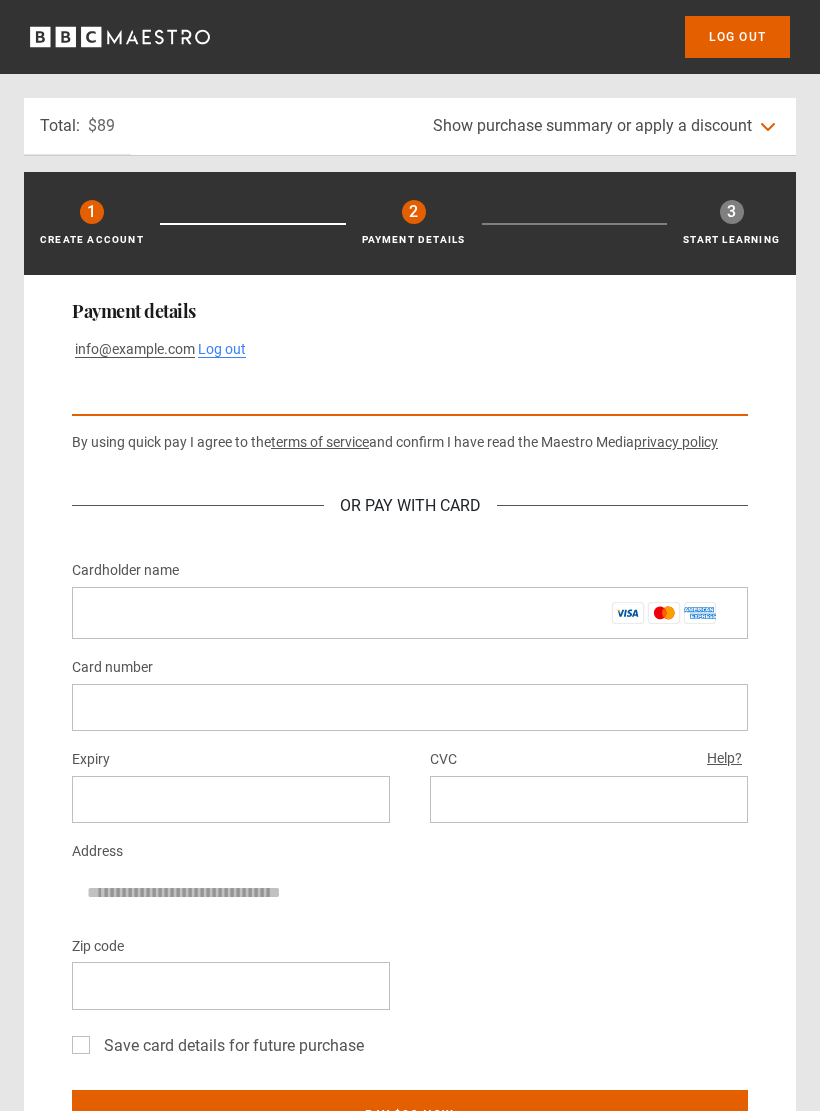 click on "Cardholder name  *" at bounding box center [410, 613] 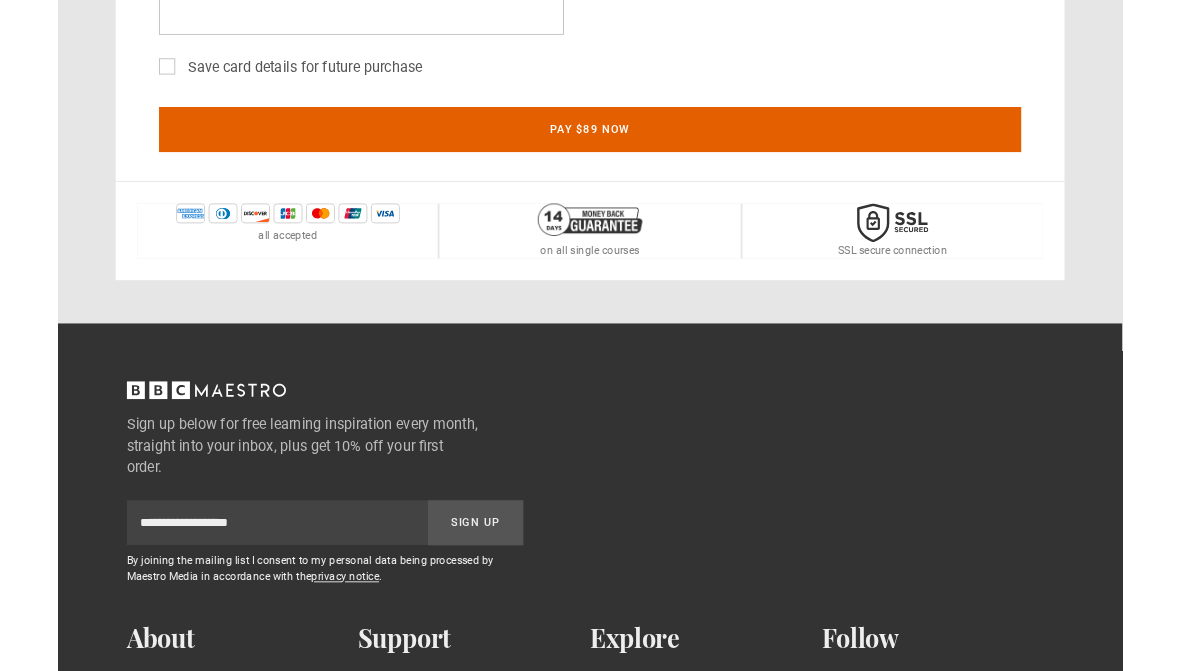 scroll, scrollTop: 1656, scrollLeft: 0, axis: vertical 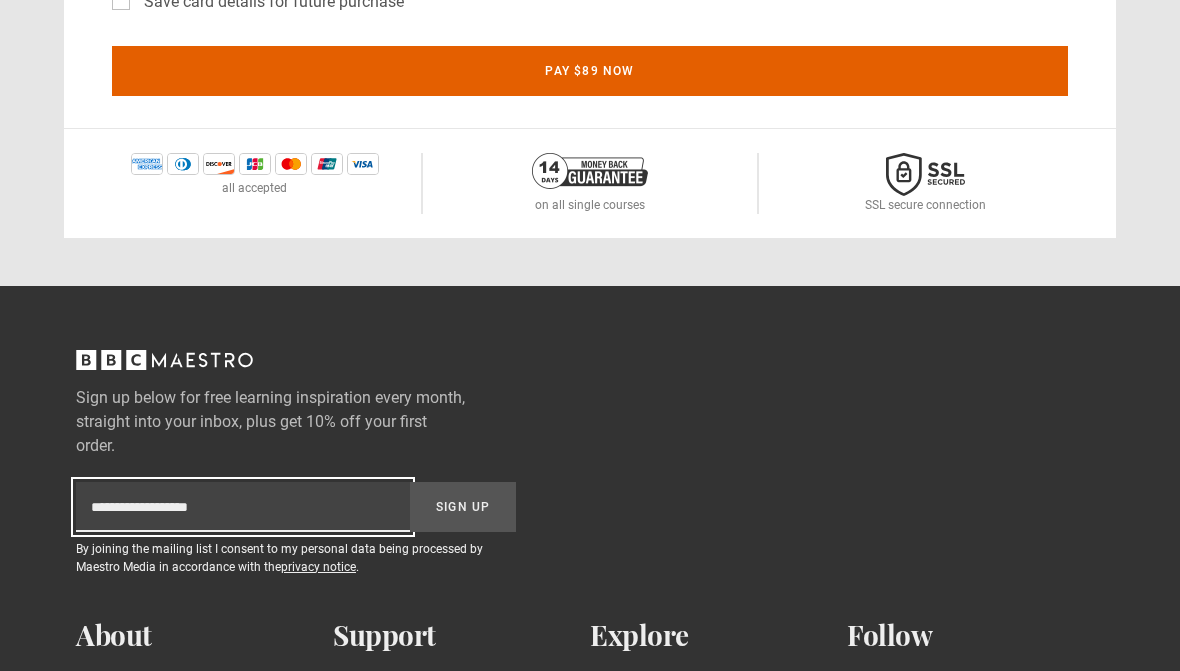 click on "Subscription-footer-email" at bounding box center (243, 507) 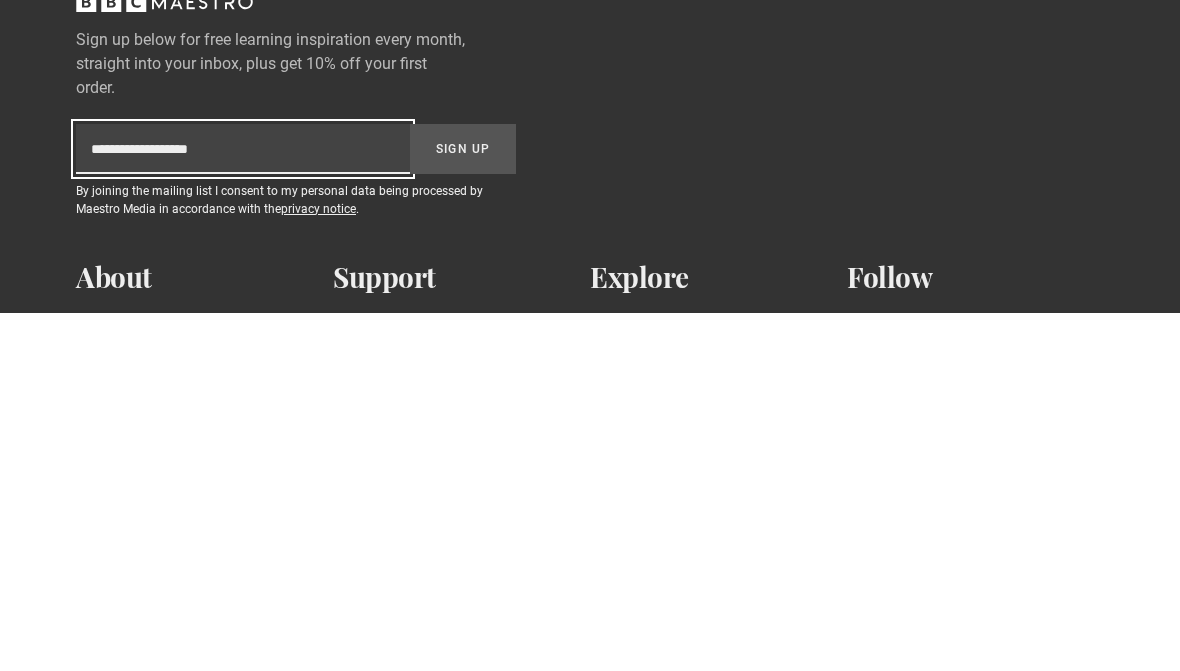 type on "**********" 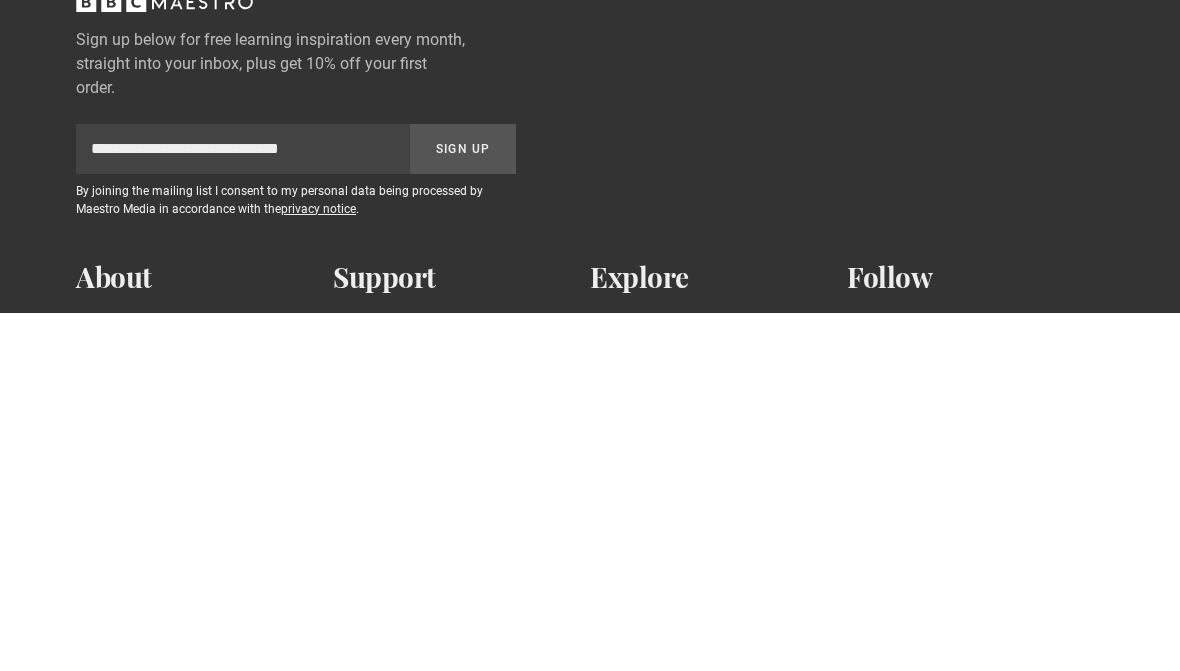 scroll, scrollTop: 2014, scrollLeft: 0, axis: vertical 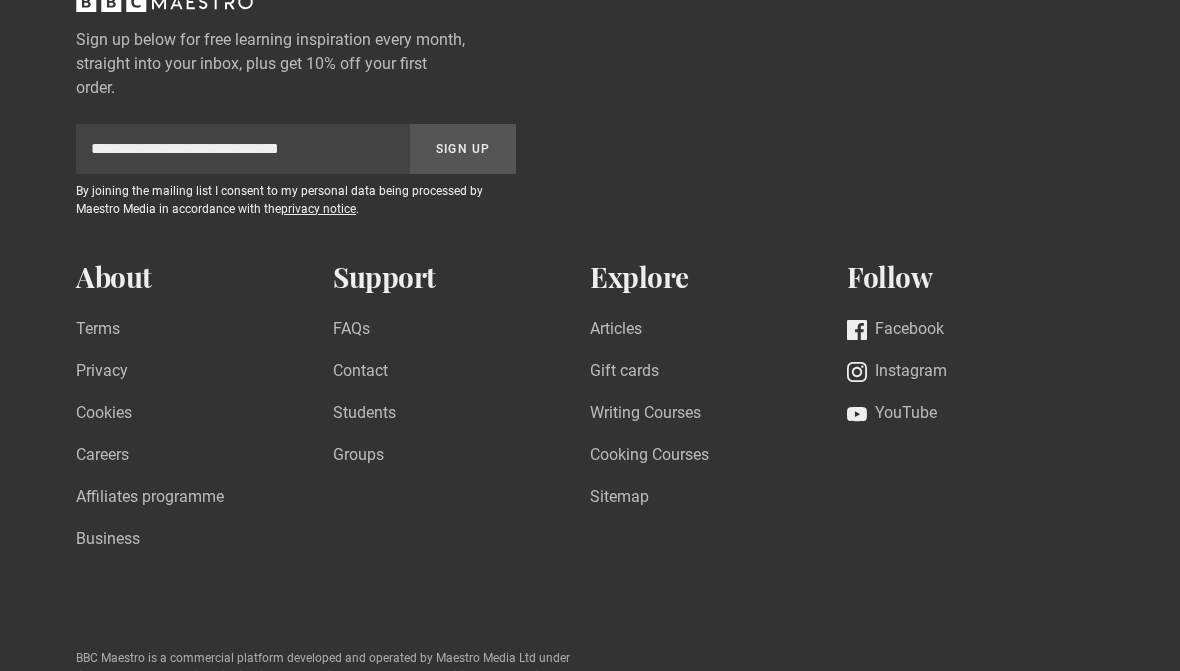 click on "Sign Up" at bounding box center [463, 149] 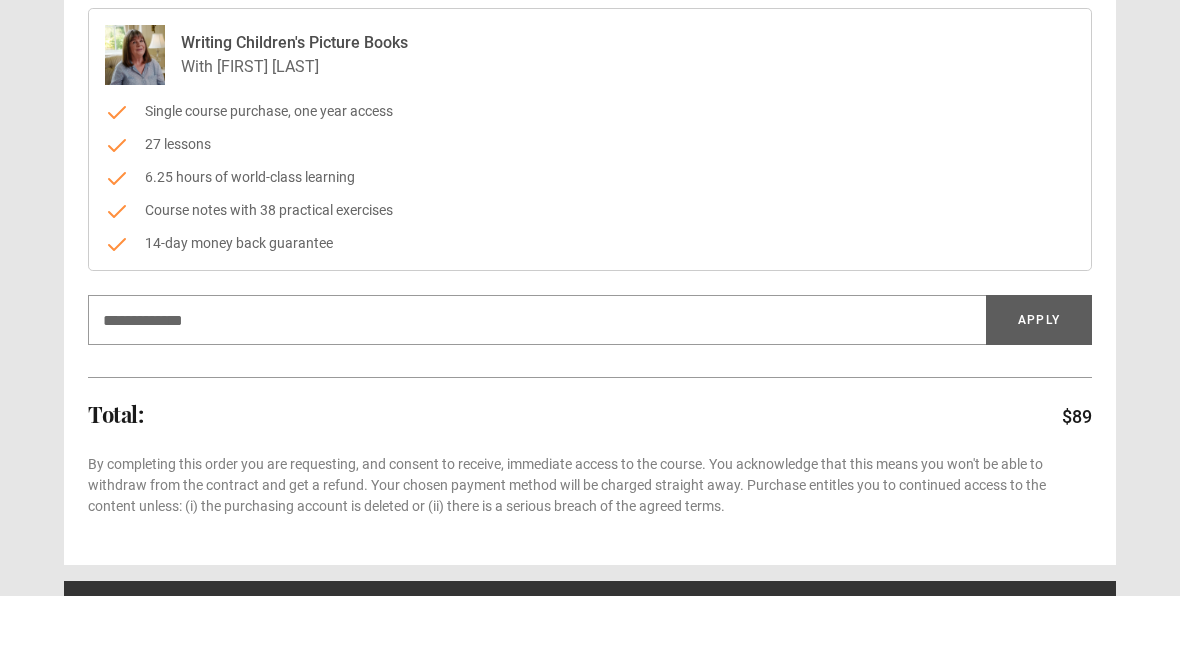 scroll, scrollTop: 226, scrollLeft: 0, axis: vertical 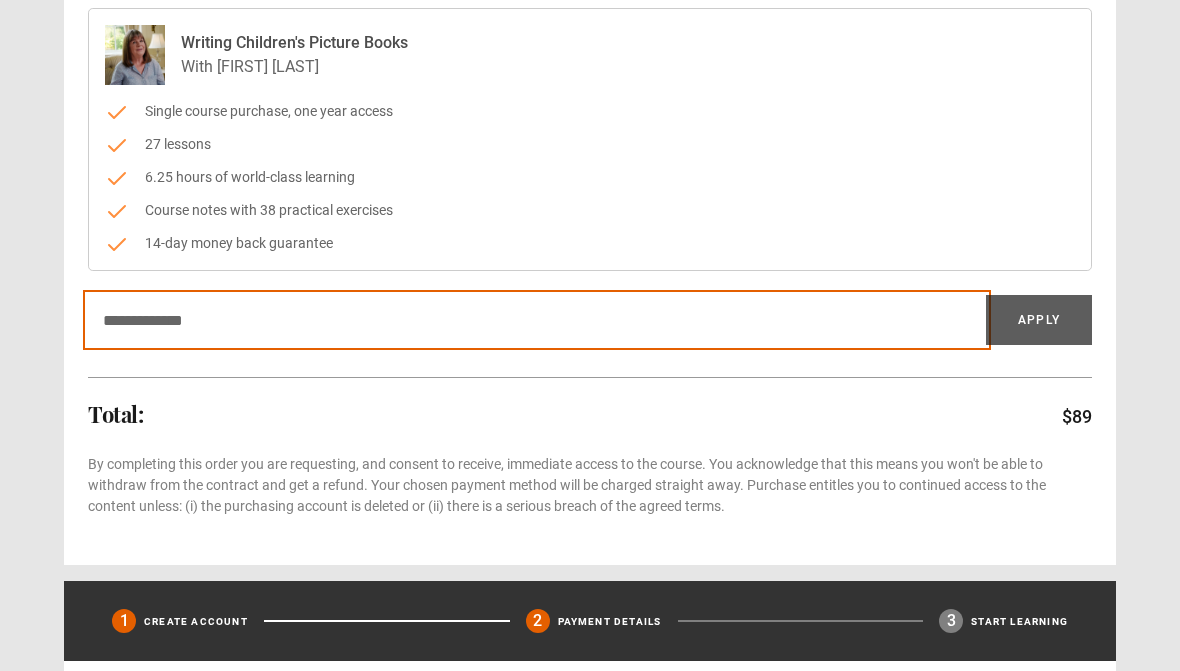 click on "Discount code" at bounding box center [537, 320] 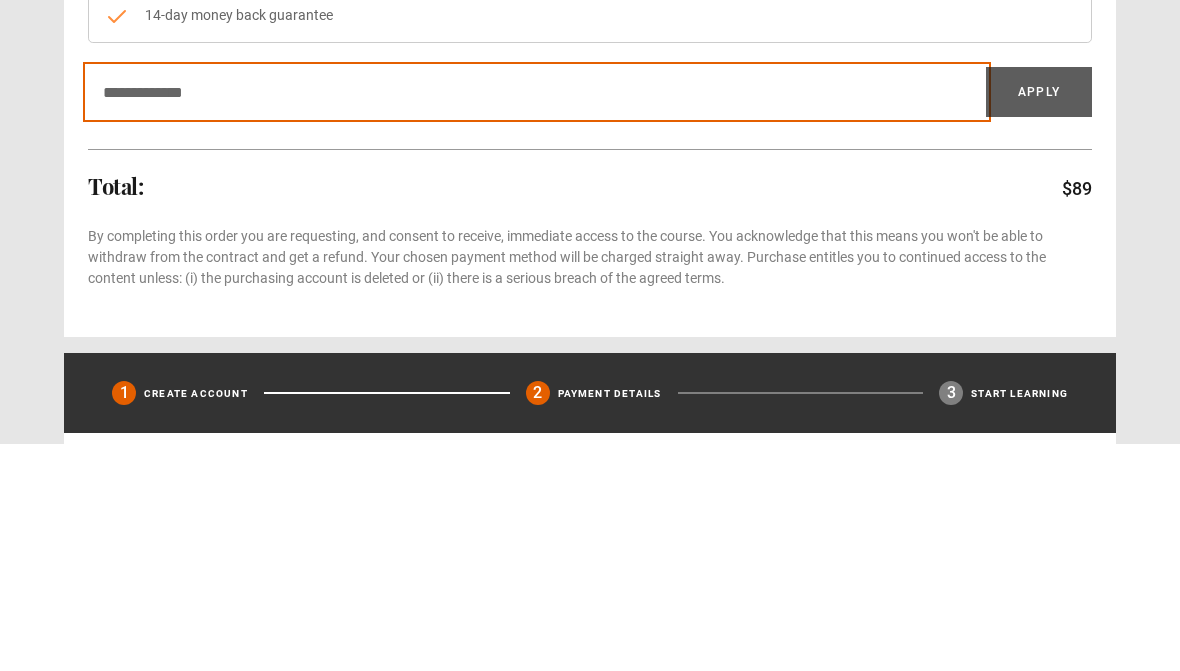 click on "Discount code" at bounding box center [537, 320] 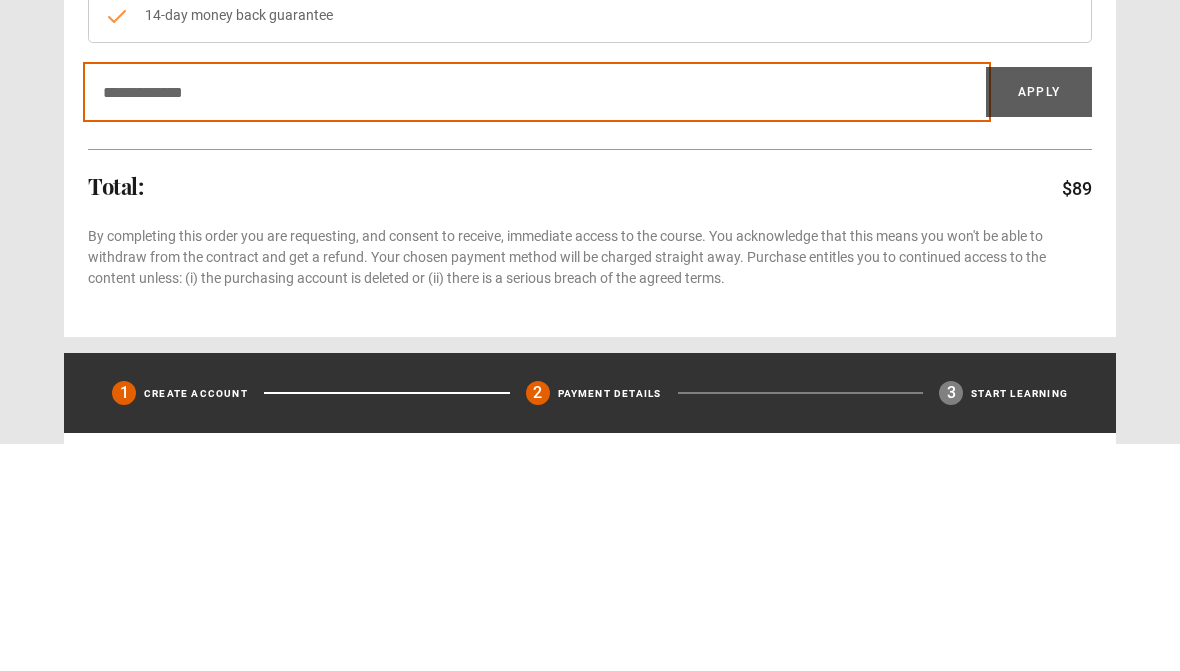 paste on "*********" 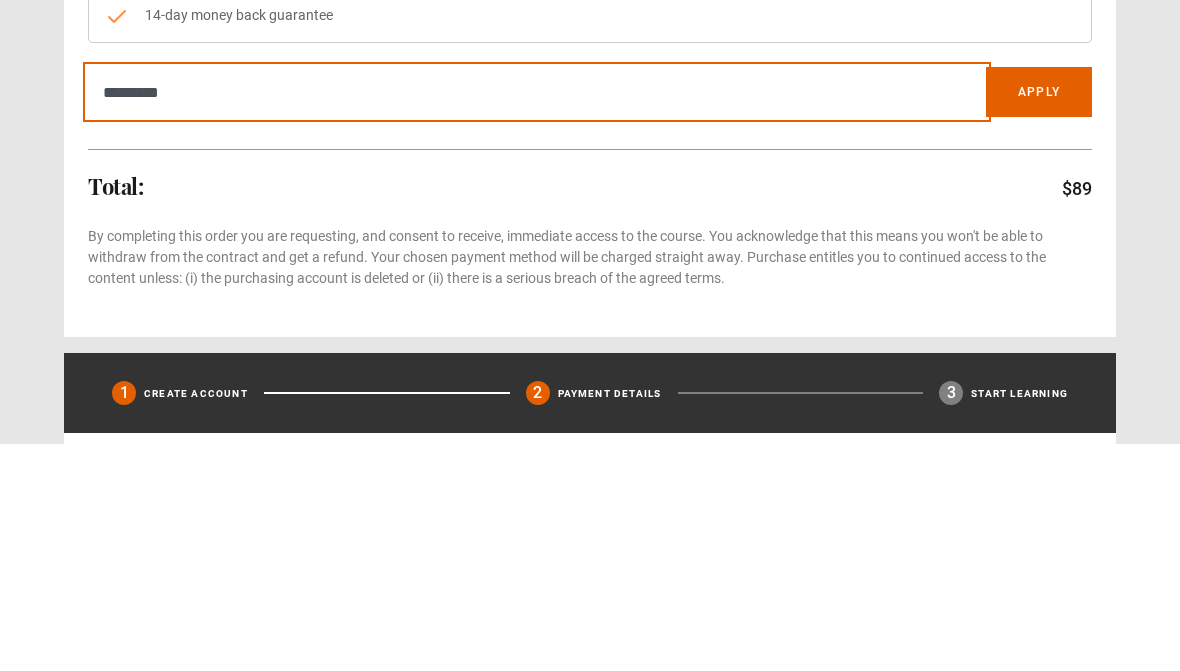 type on "*********" 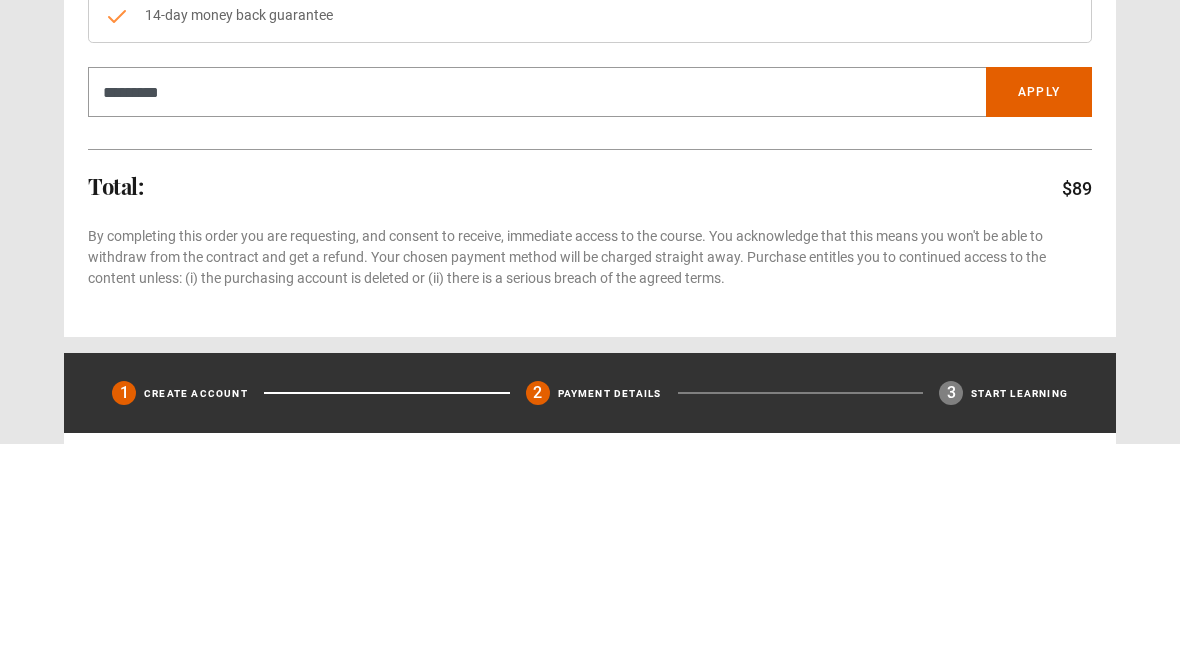 click on "Apply" at bounding box center (1039, 320) 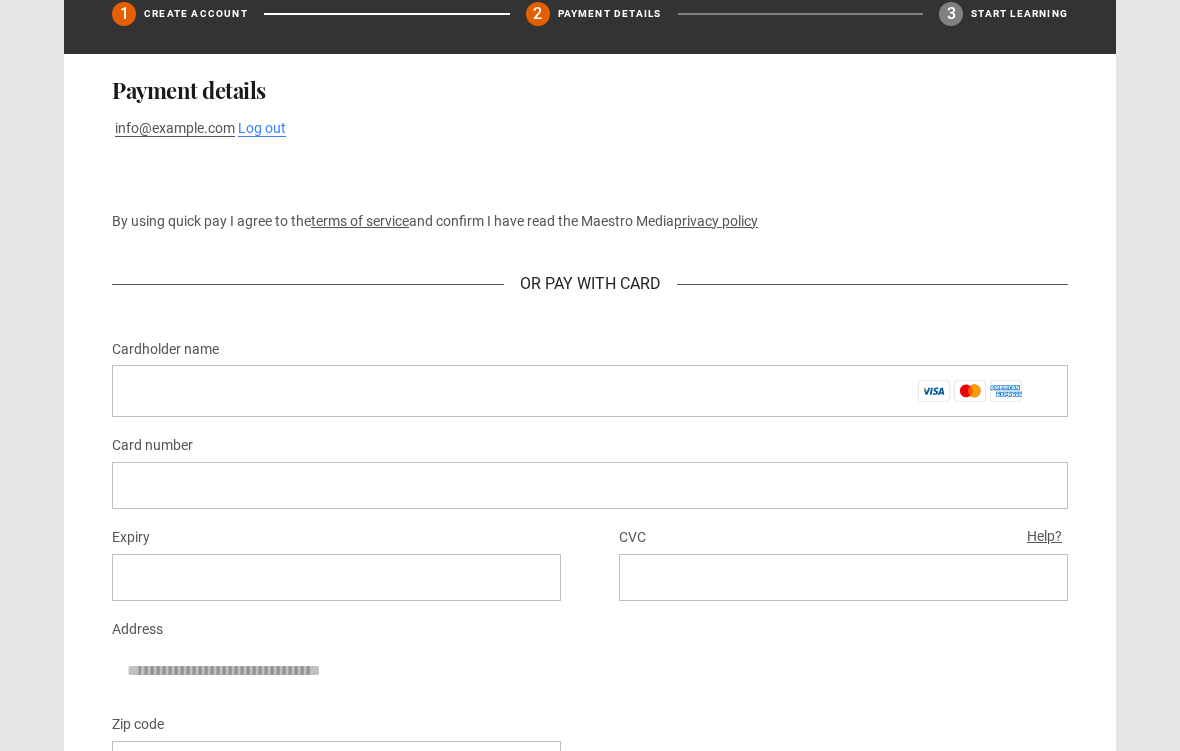 scroll, scrollTop: 897, scrollLeft: 0, axis: vertical 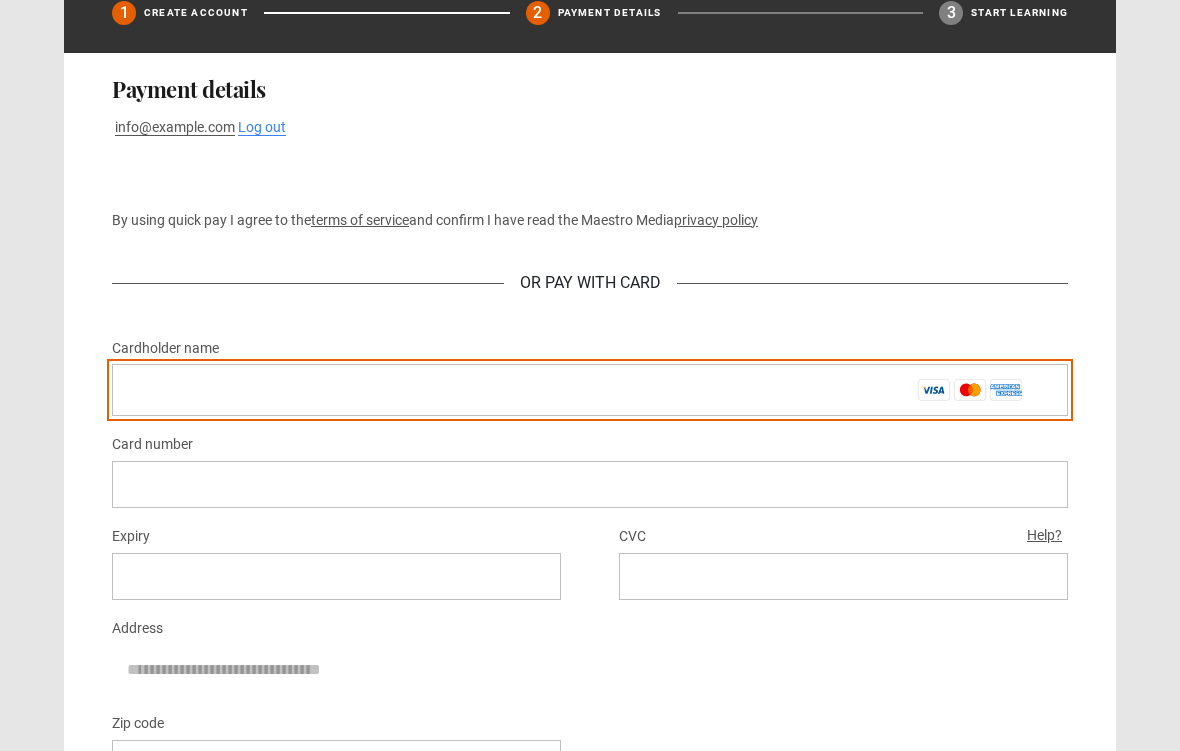 click on "Cardholder name  *" at bounding box center [590, 391] 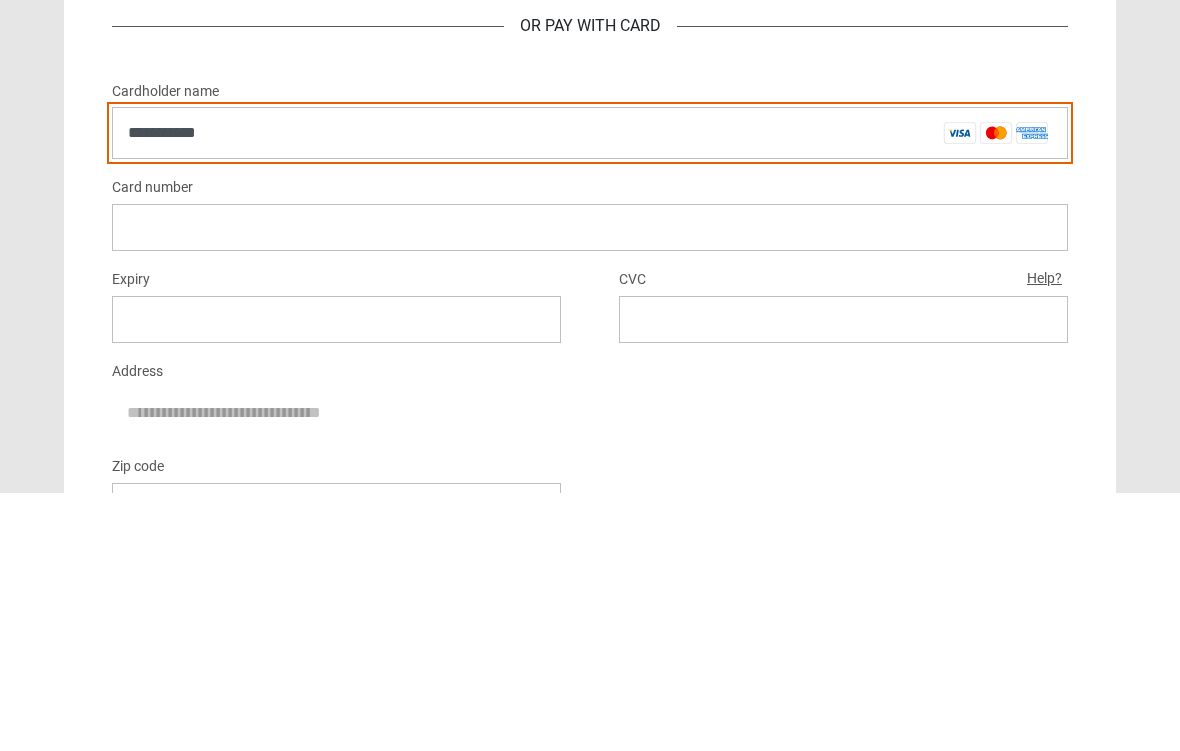 type on "**********" 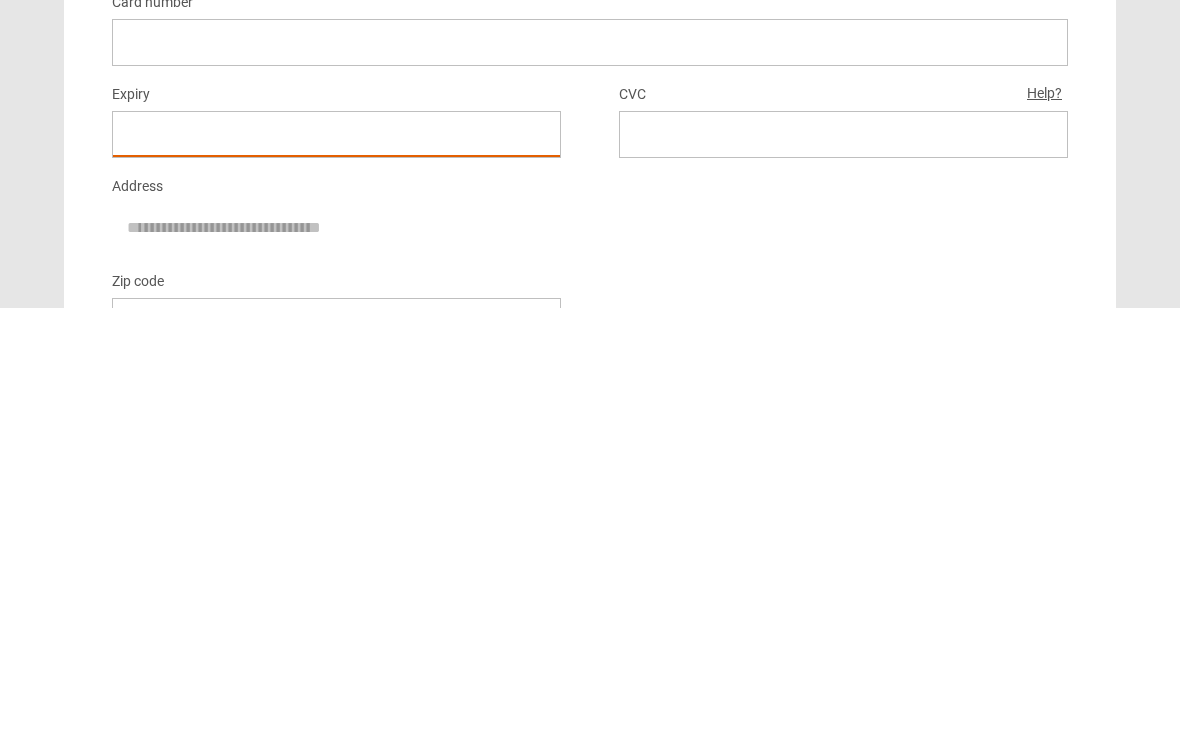click at bounding box center (843, 577) 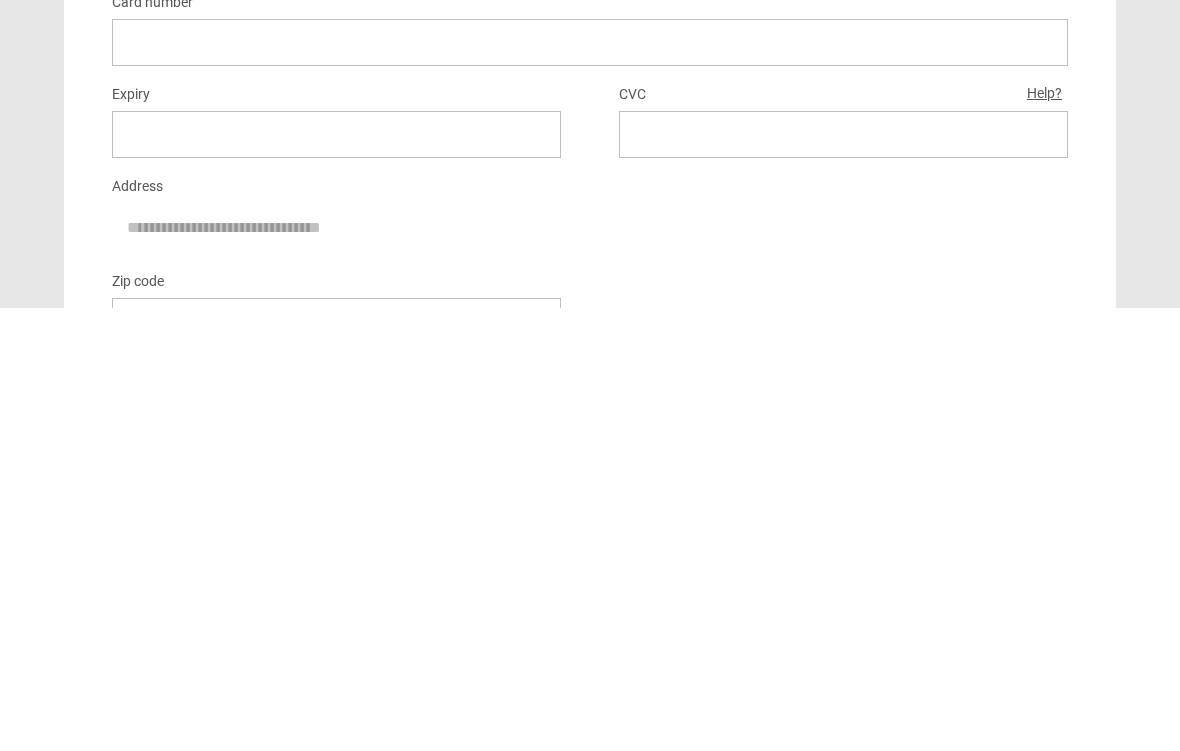 scroll, scrollTop: 1341, scrollLeft: 0, axis: vertical 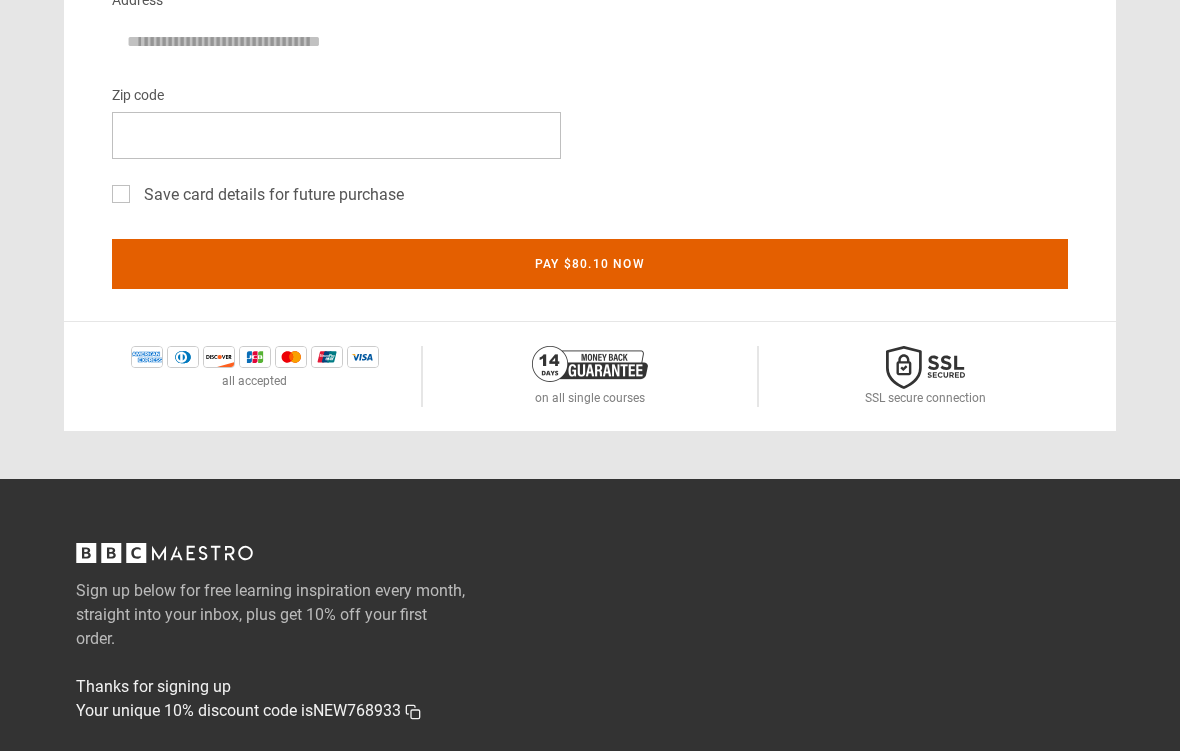 click on "Pay $80.10 now" at bounding box center [590, 264] 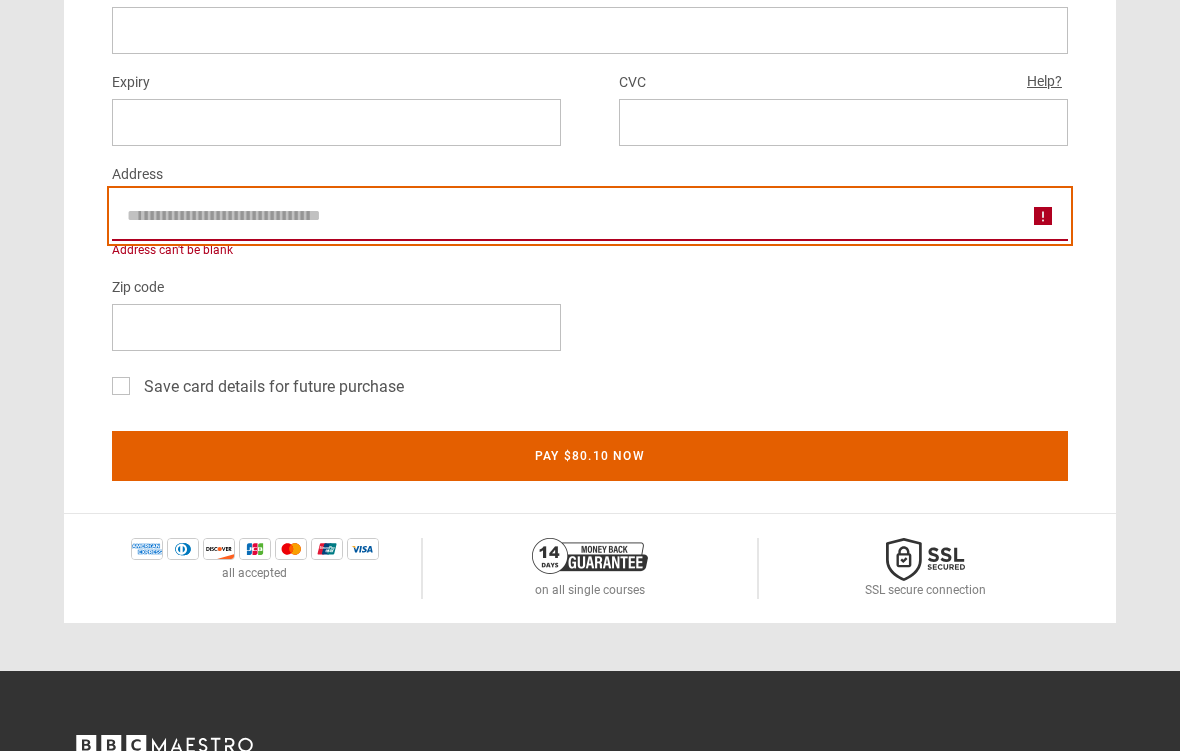 click on "Address" at bounding box center (590, 216) 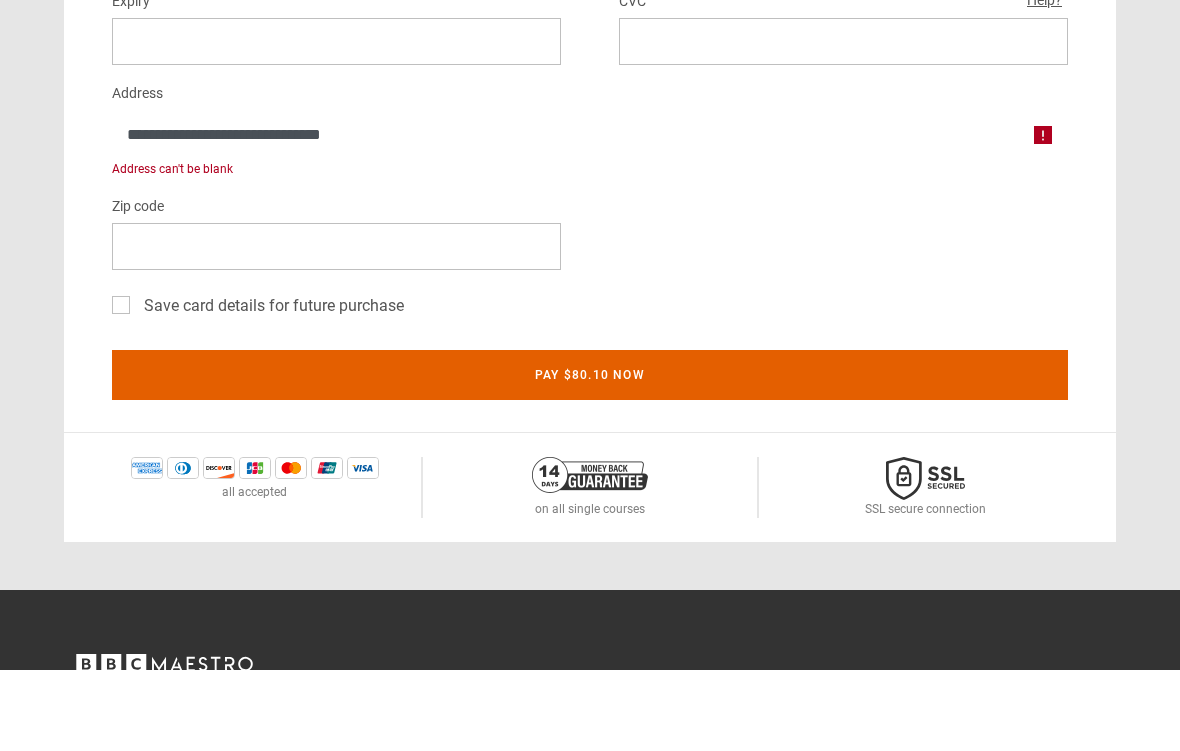 scroll, scrollTop: 1433, scrollLeft: 0, axis: vertical 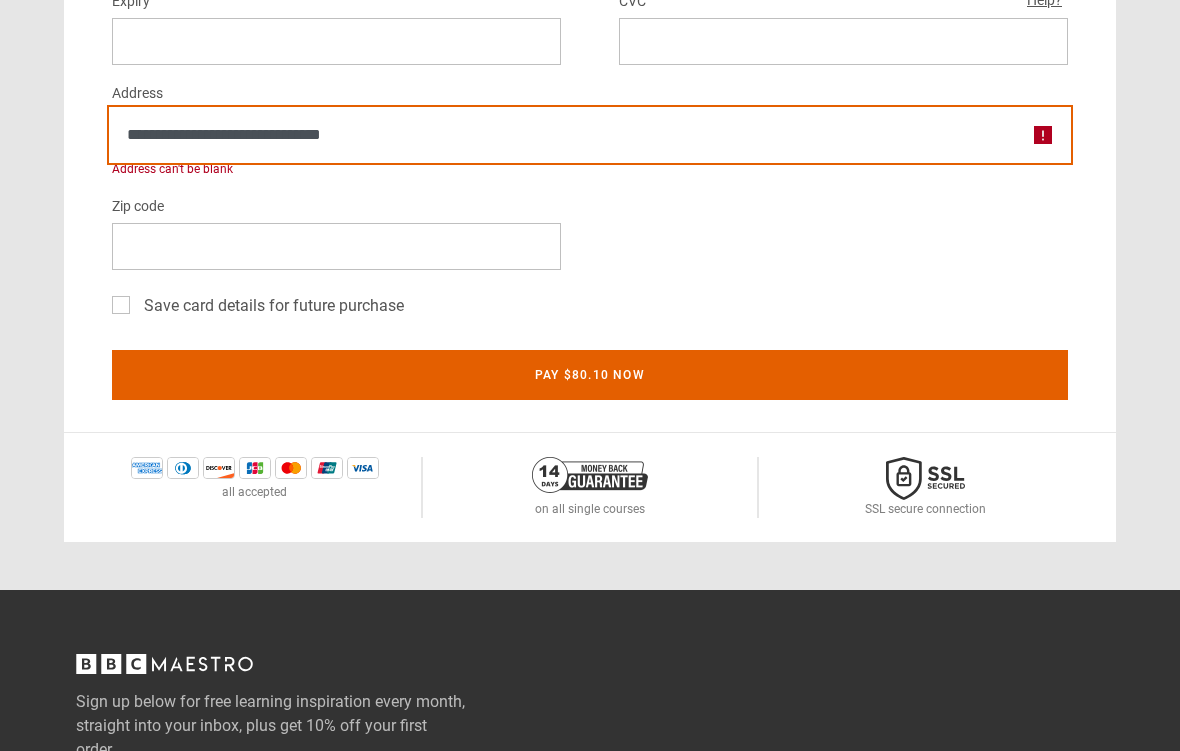 type on "**********" 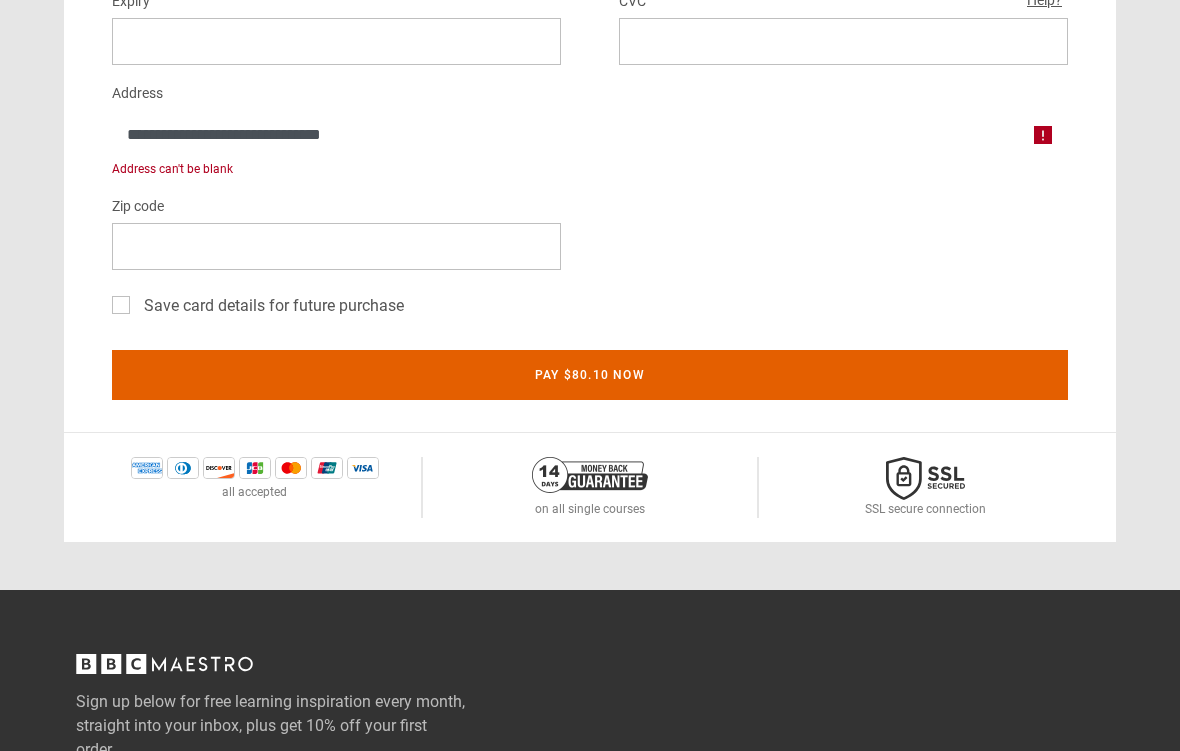click on "Pay $80.10 now" at bounding box center [590, 375] 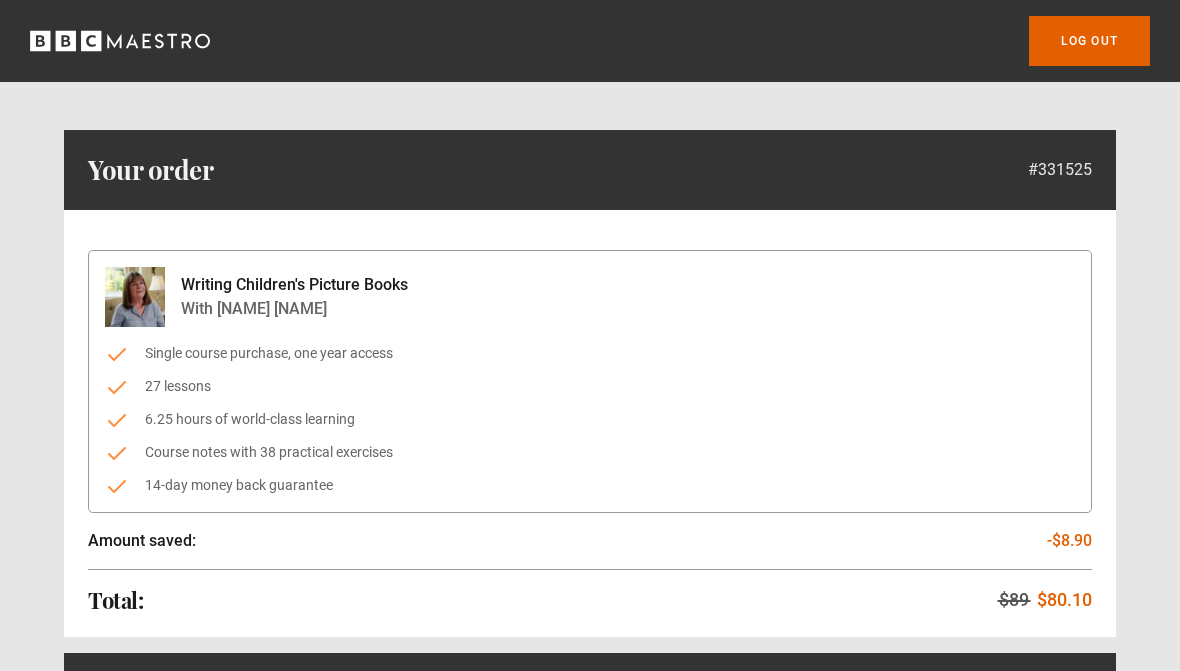 scroll, scrollTop: 0, scrollLeft: 0, axis: both 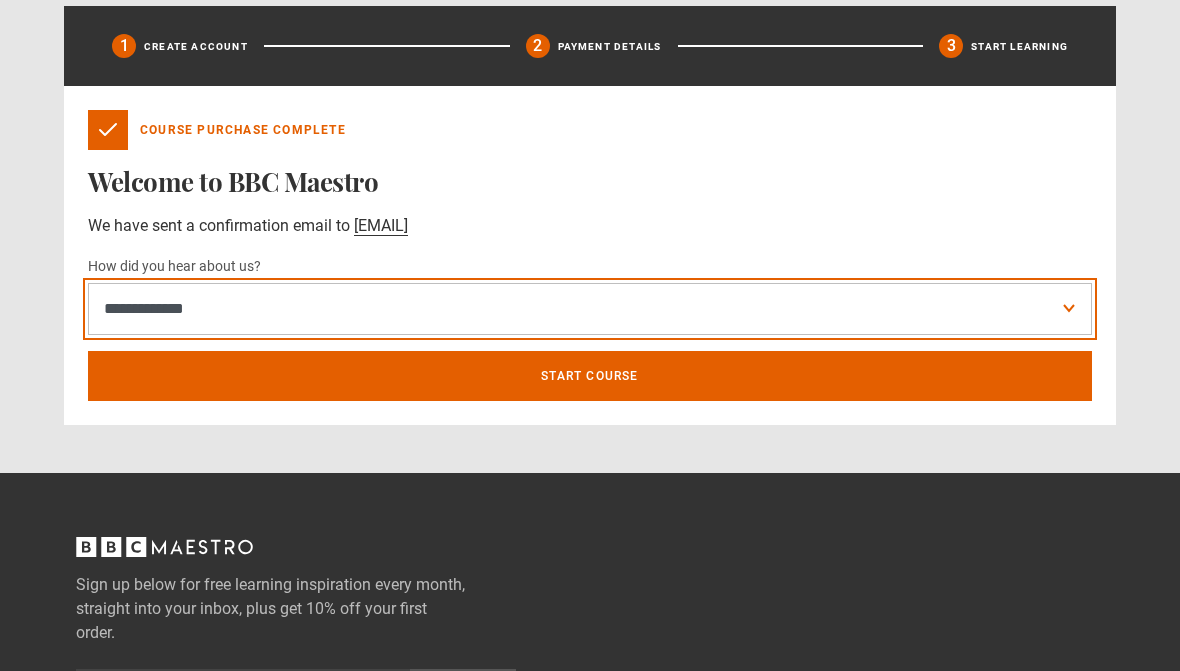 click on "[ADDRESS]
[ADDRESS]
[ADDRESS]
[ADDRESS]
[ADDRESS]
[ADDRESS]
[ADDRESS]
[ADDRESS]
[ADDRESS]
[ADDRESS]
[ADDRESS]
[ADDRESS]
[ADDRESS]" at bounding box center (590, 309) 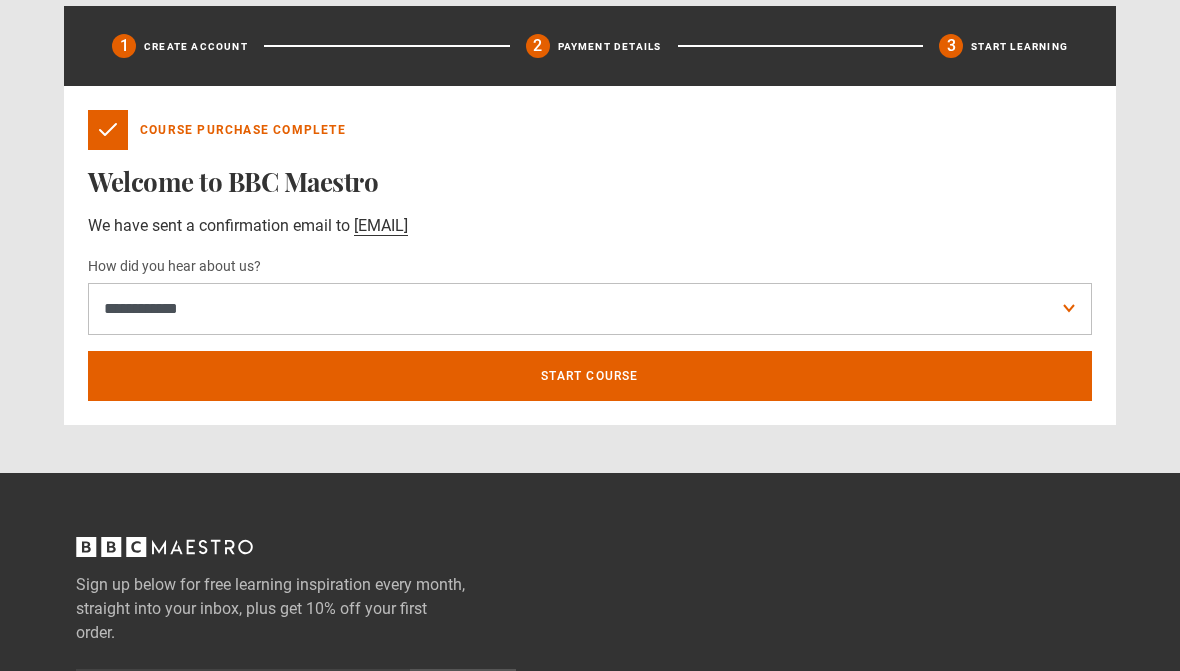 click on "Start course" at bounding box center (590, 376) 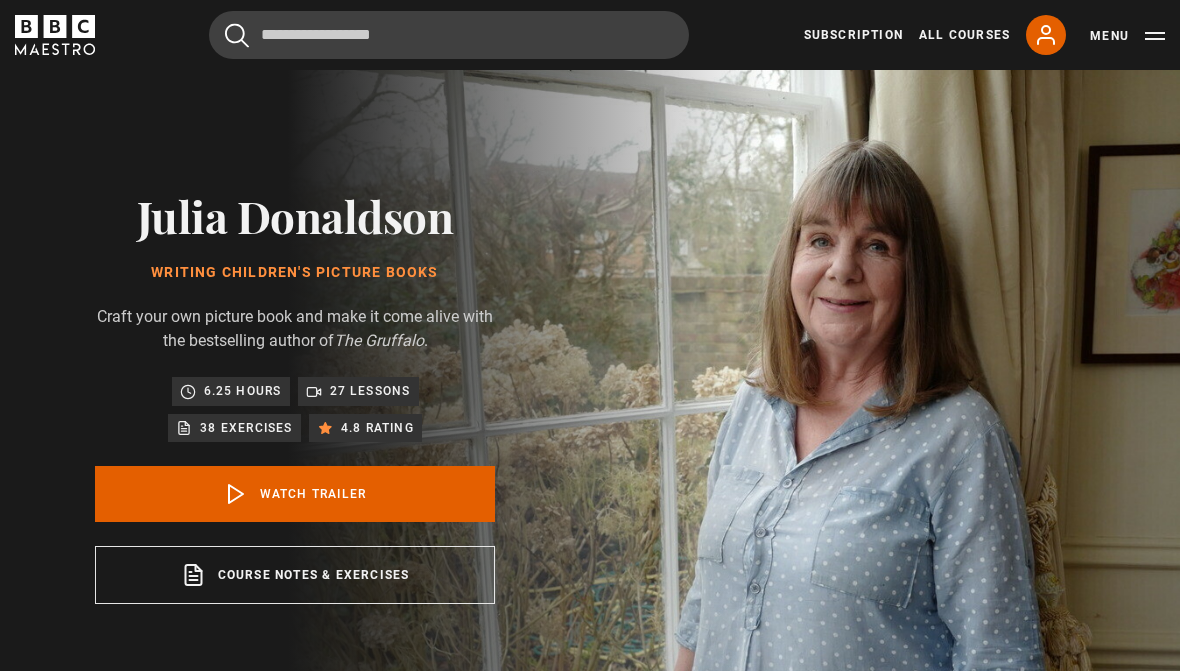 scroll, scrollTop: 722, scrollLeft: 0, axis: vertical 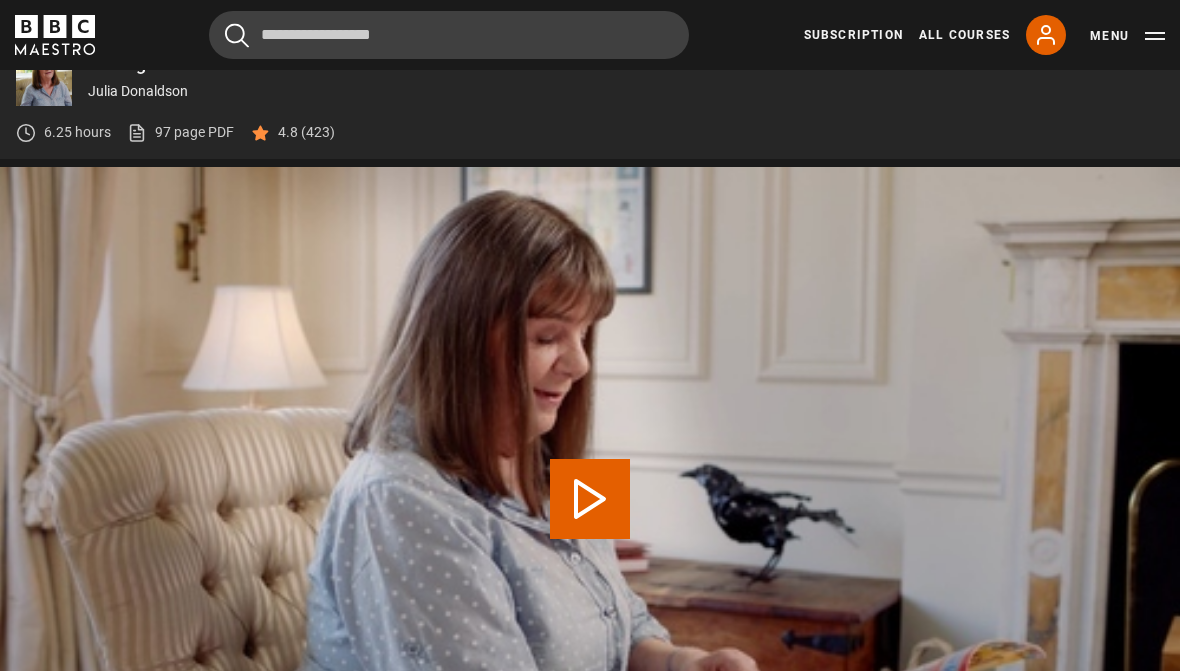 click on "97 page PDF
(opens in new tab)" at bounding box center [180, 132] 